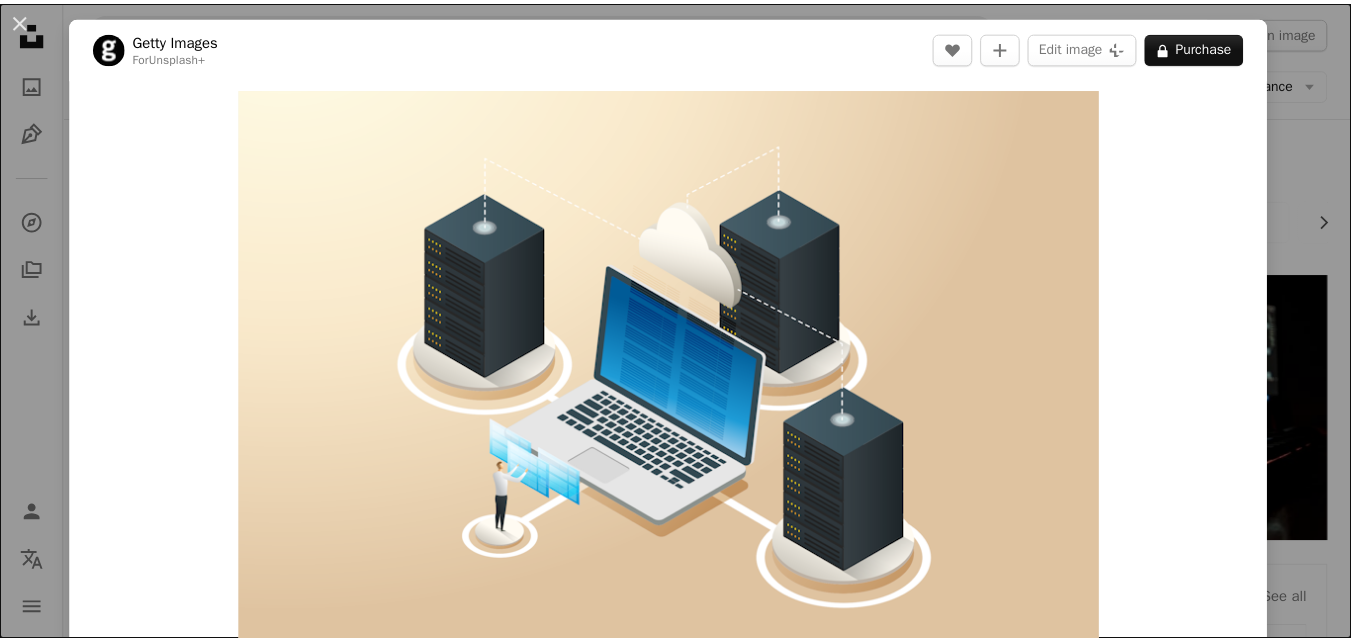 scroll, scrollTop: 500, scrollLeft: 0, axis: vertical 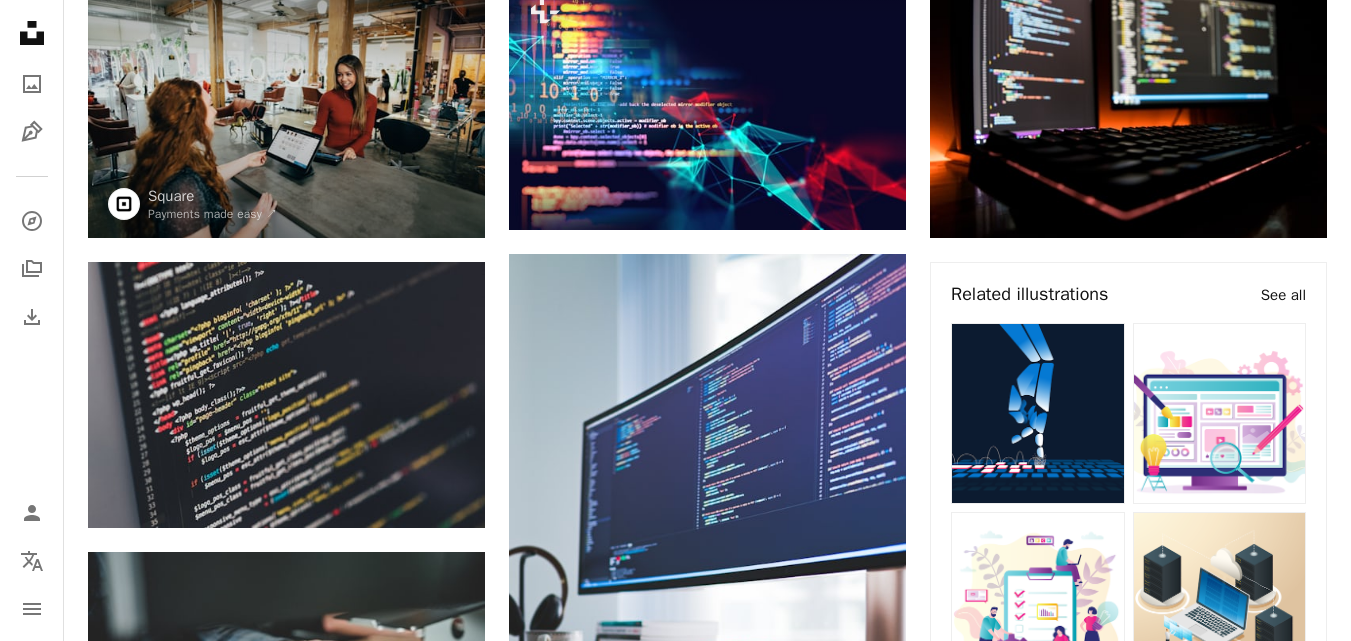 click on "See all" at bounding box center [1283, 295] 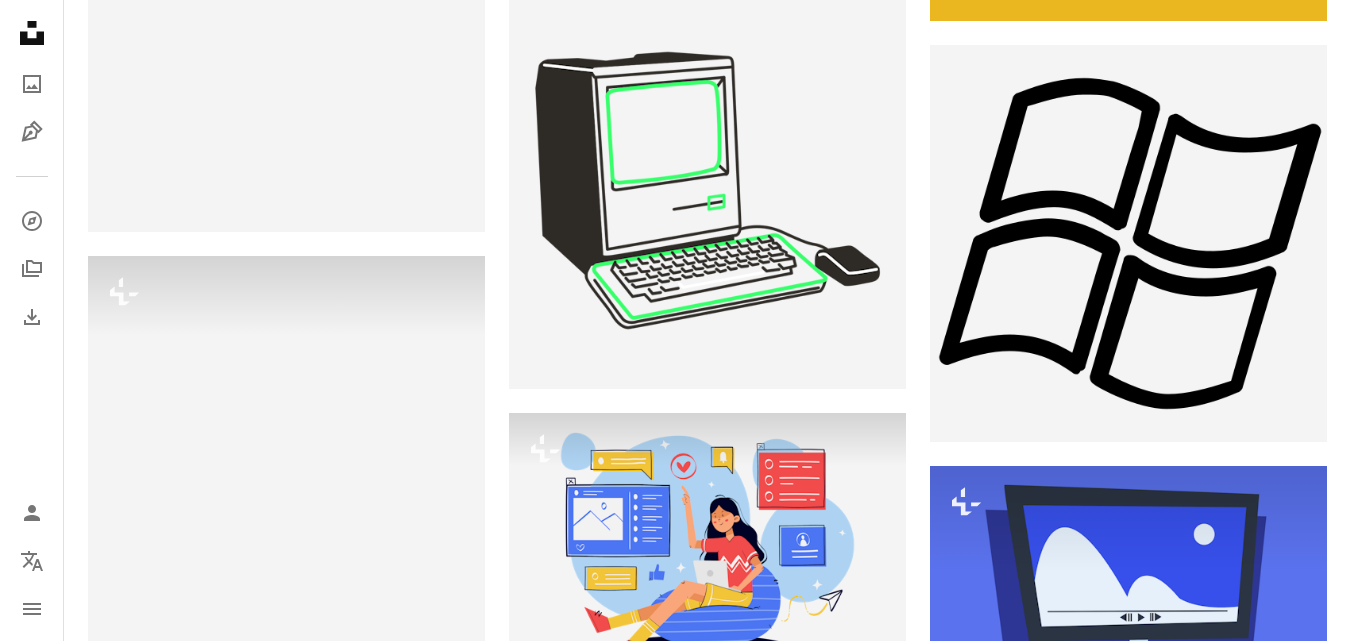 scroll, scrollTop: 1583, scrollLeft: 0, axis: vertical 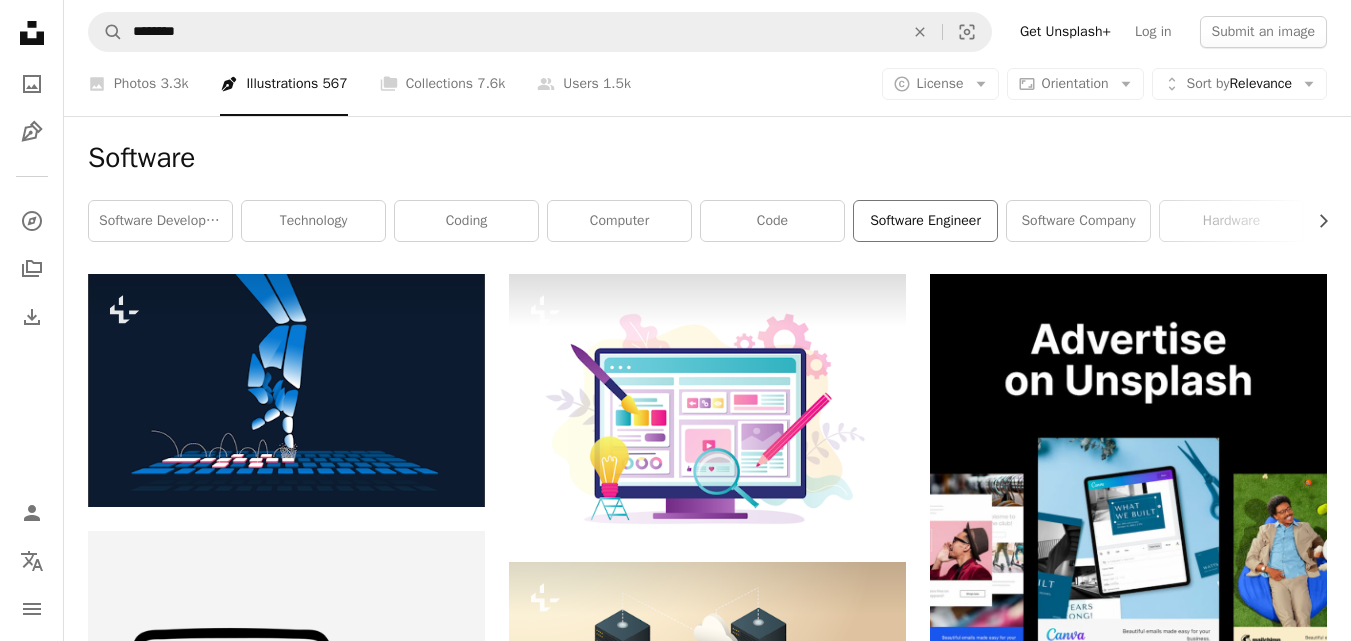 click on "software engineer" at bounding box center (925, 221) 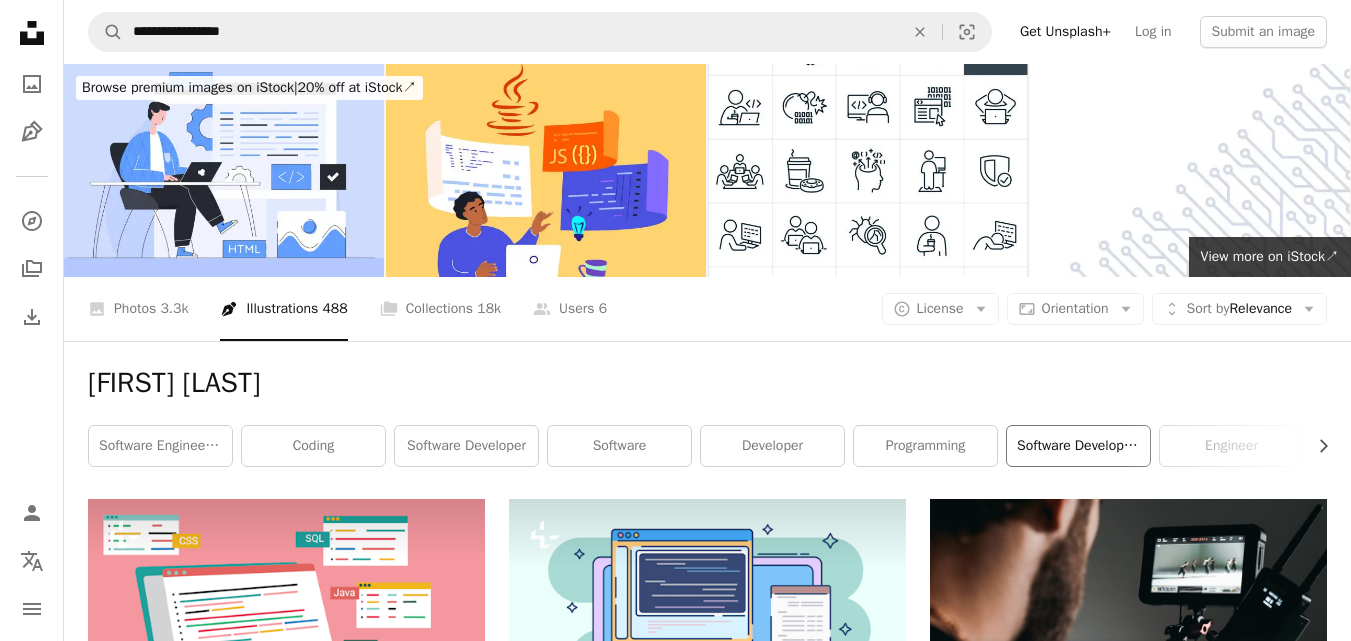 click on "software development" at bounding box center (1078, 446) 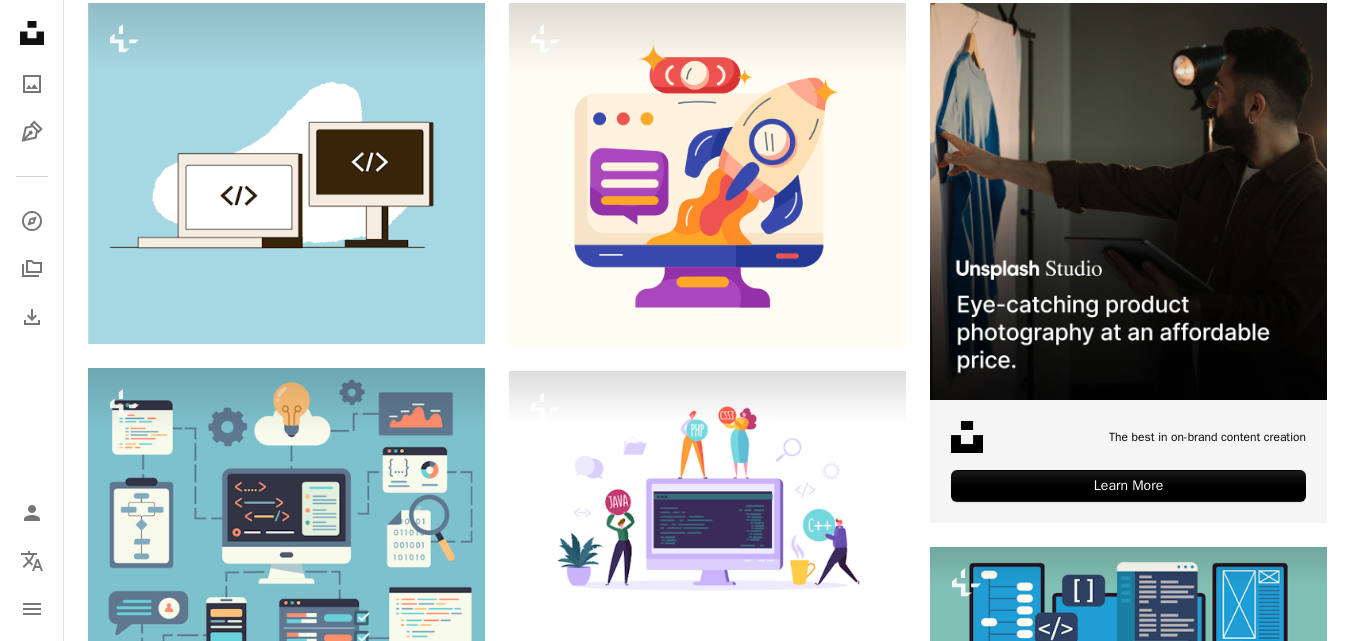 scroll, scrollTop: 700, scrollLeft: 0, axis: vertical 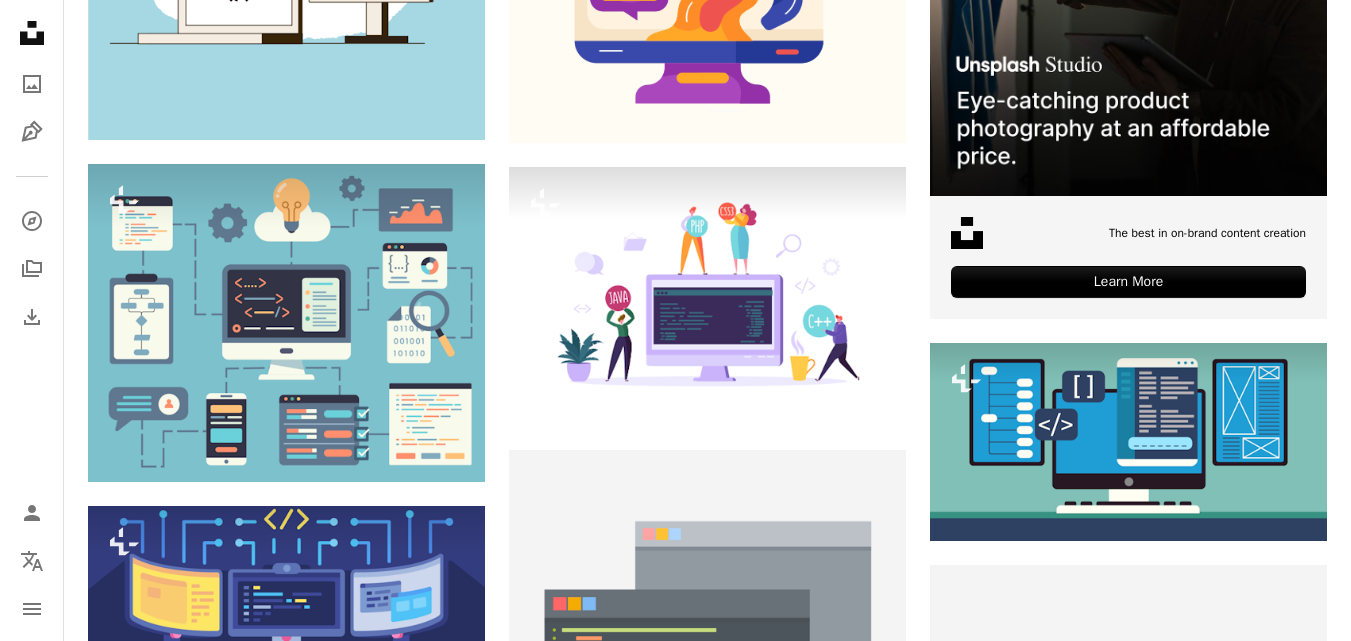 click at bounding box center (1128, 1145) 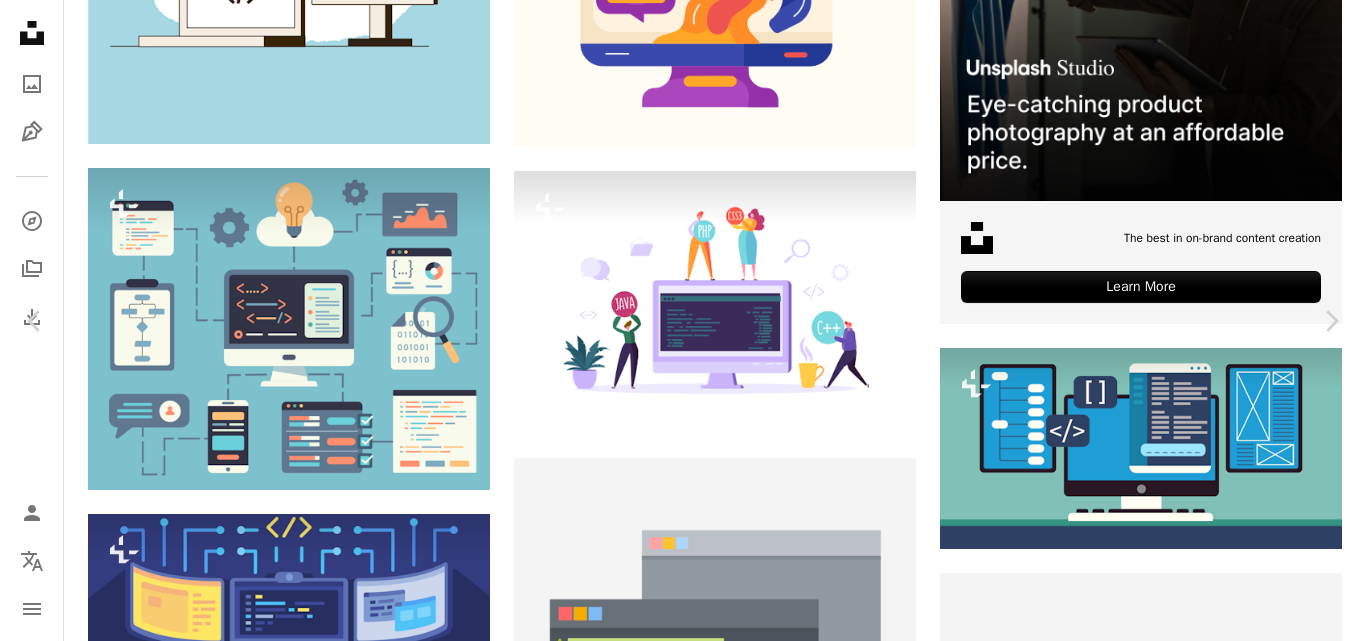 click on "An X shape" at bounding box center (20, 20) 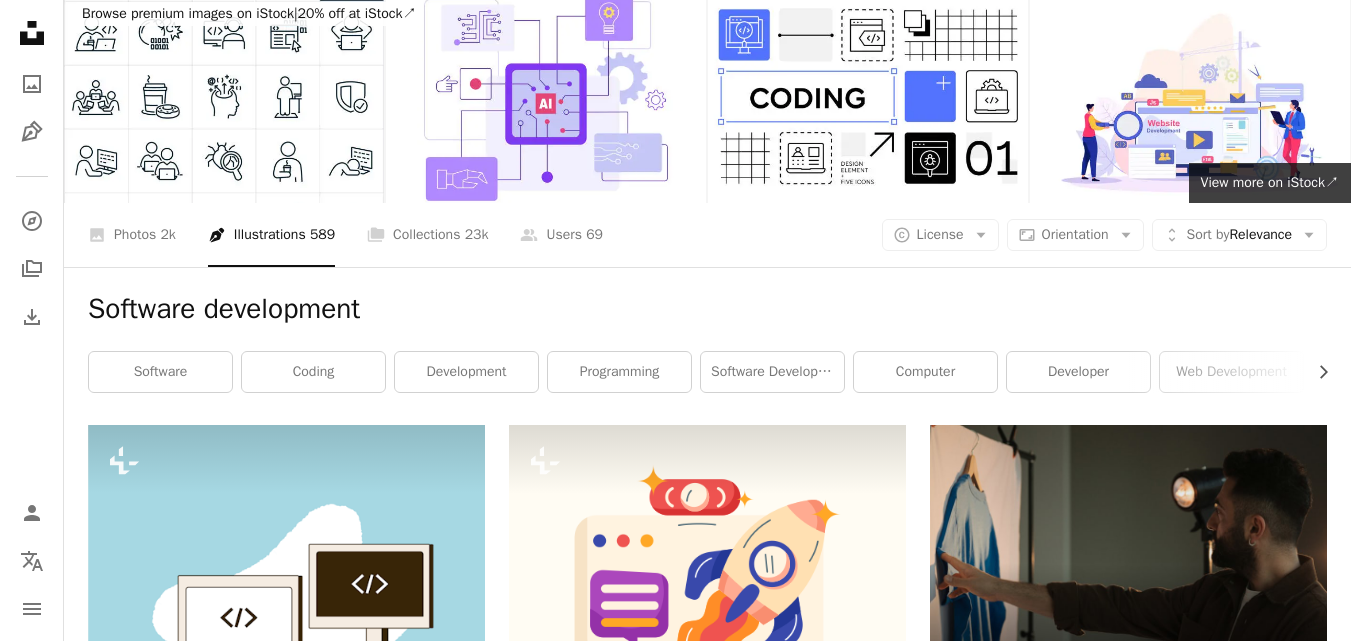 scroll, scrollTop: 0, scrollLeft: 0, axis: both 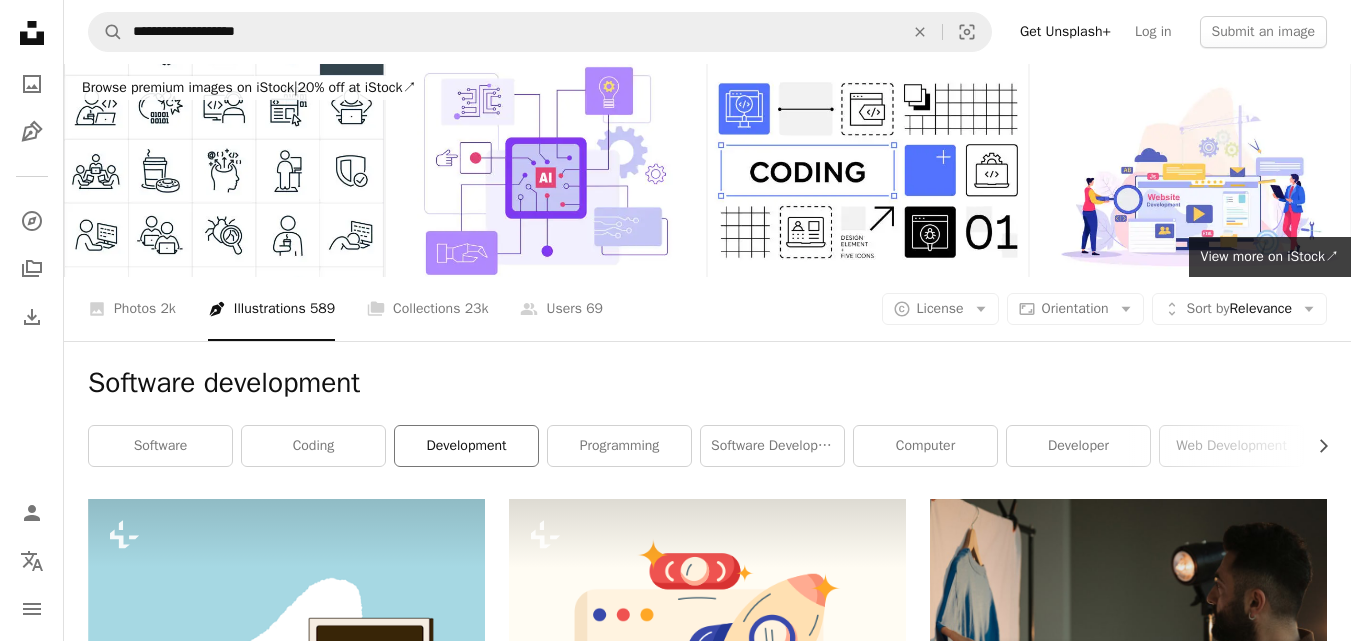 click on "development" at bounding box center (466, 446) 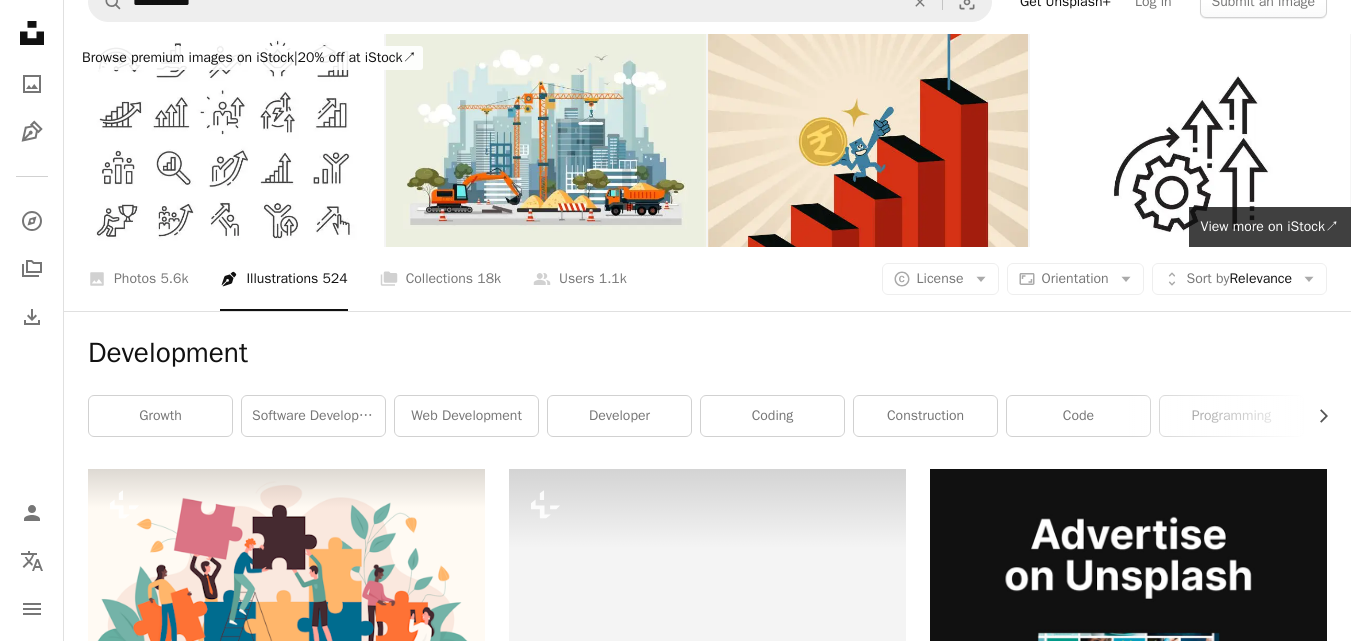 scroll, scrollTop: 8, scrollLeft: 0, axis: vertical 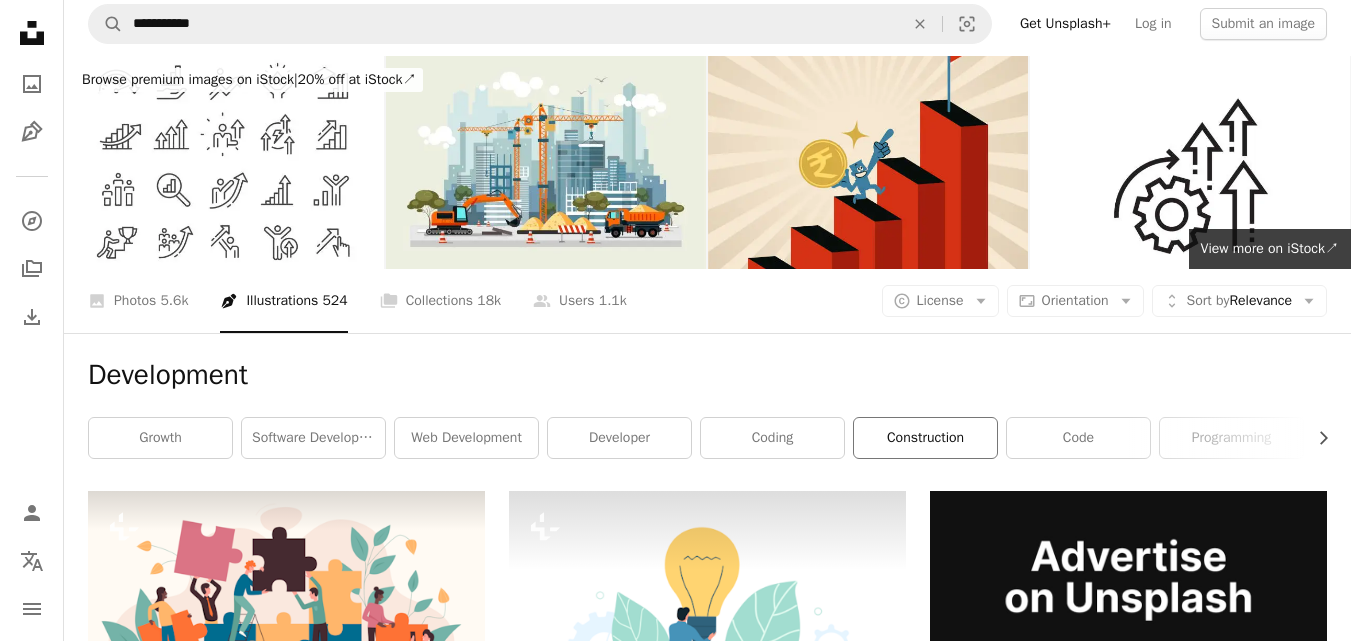 click on "construction" at bounding box center [925, 438] 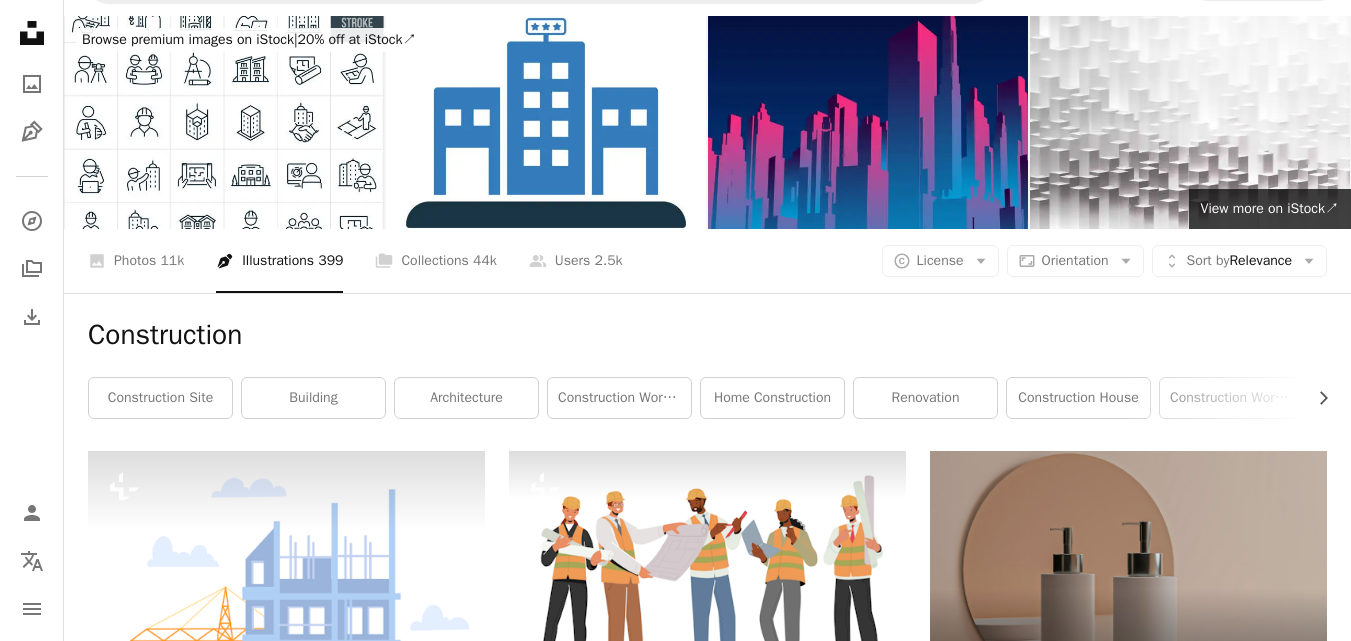 scroll, scrollTop: 0, scrollLeft: 0, axis: both 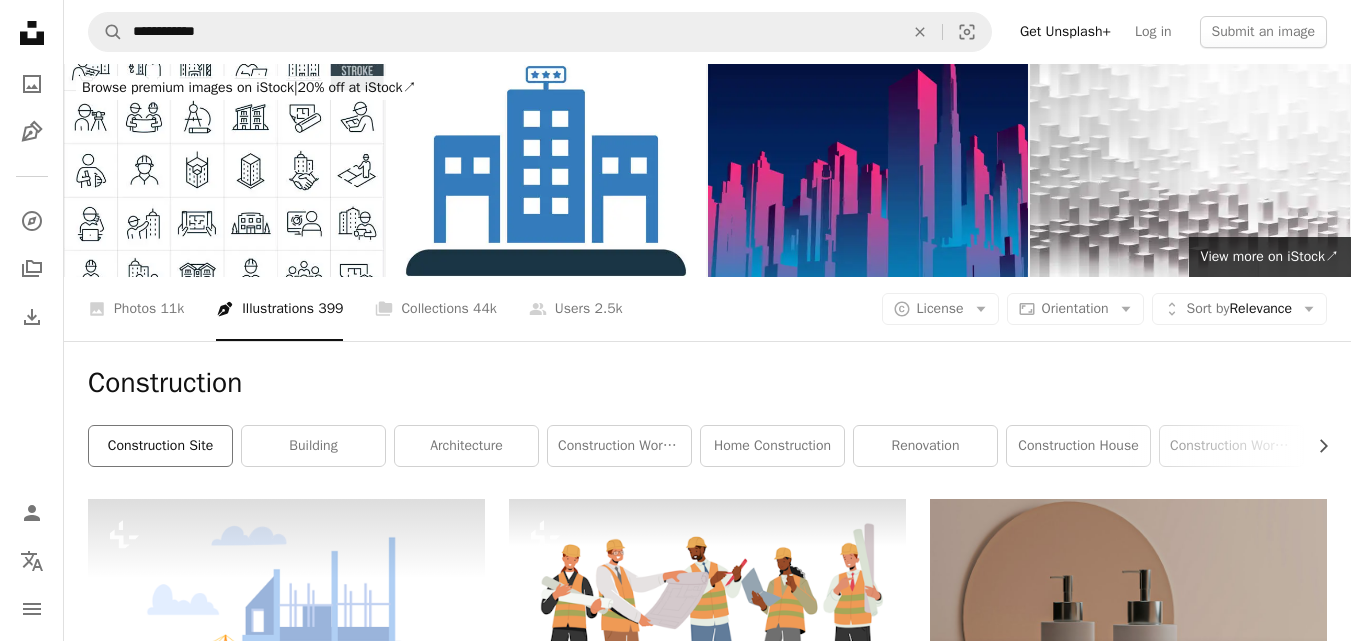 click on "construction site" at bounding box center [160, 446] 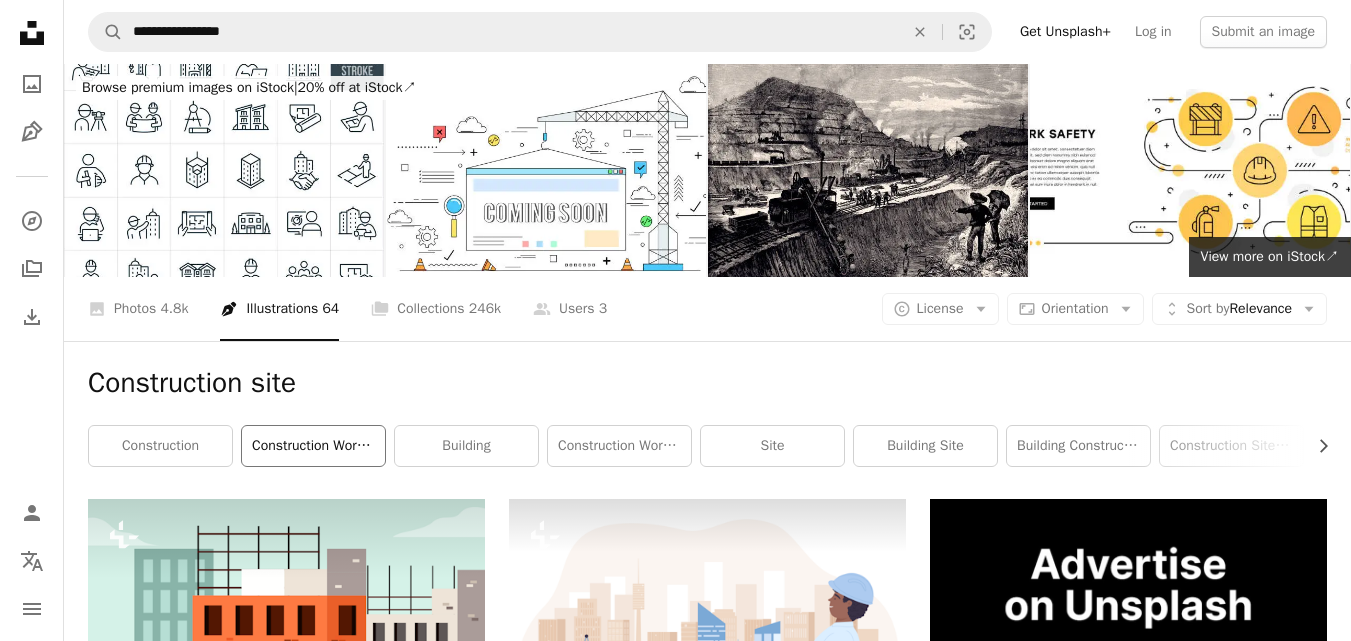 click on "construction worker" at bounding box center [313, 446] 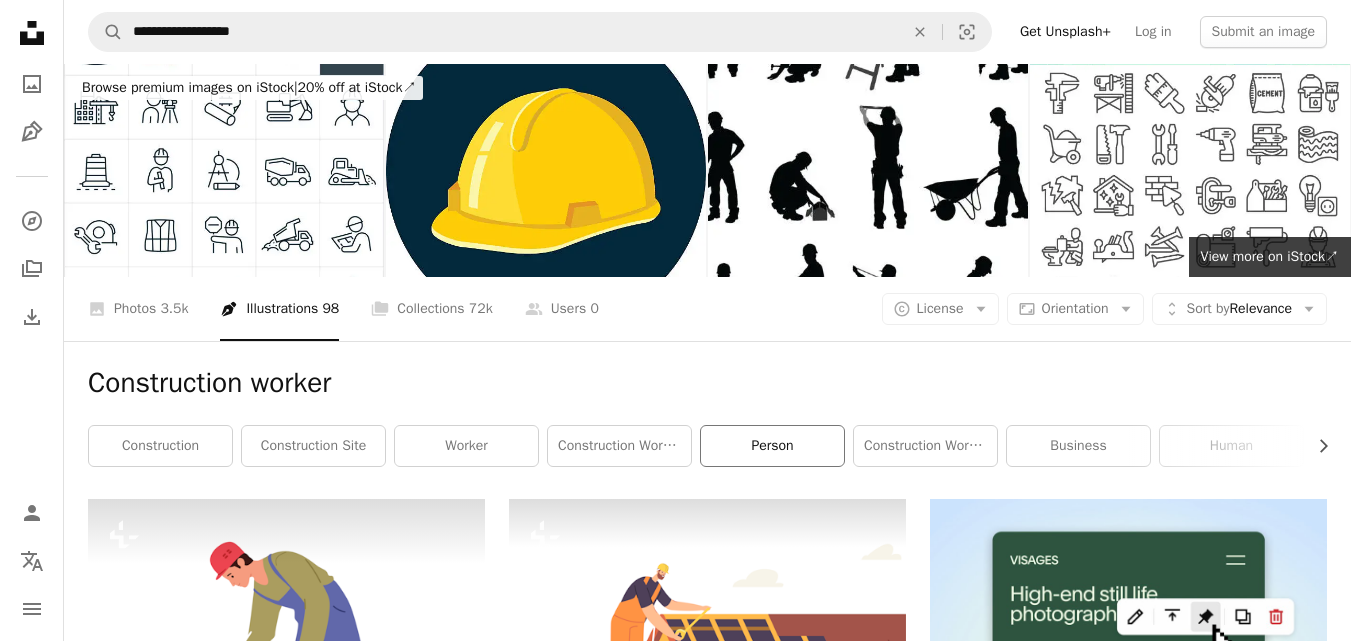 click on "person" at bounding box center (772, 446) 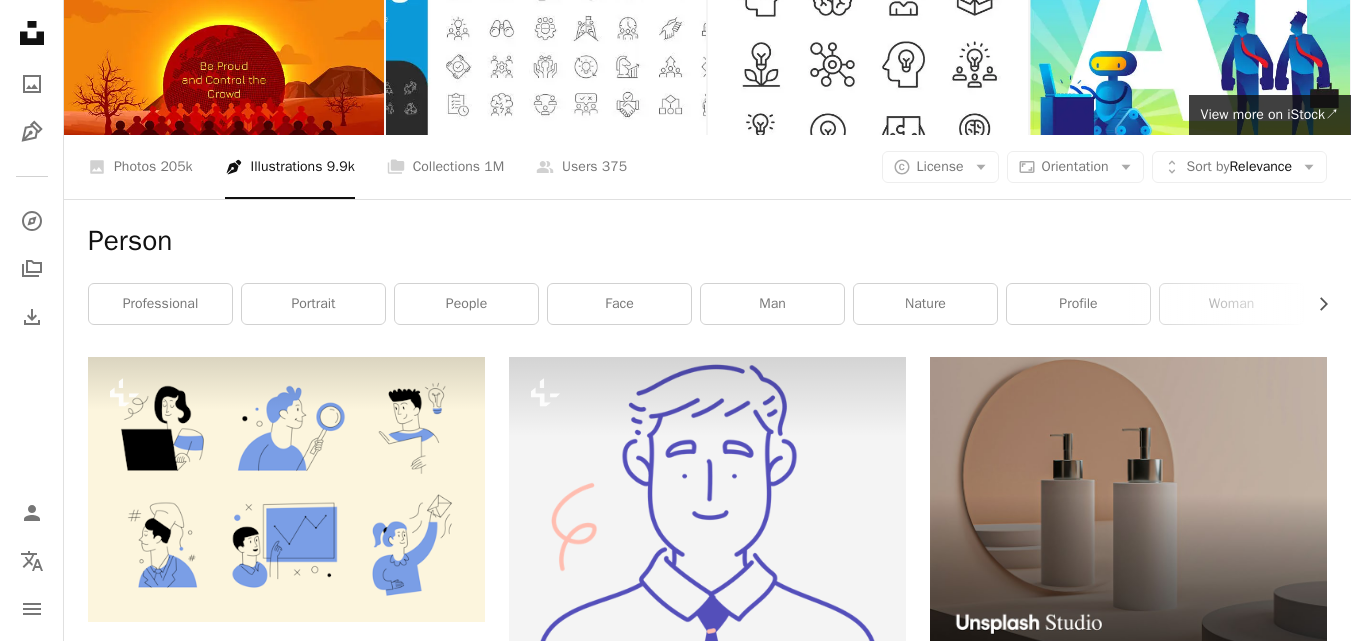 scroll, scrollTop: 0, scrollLeft: 0, axis: both 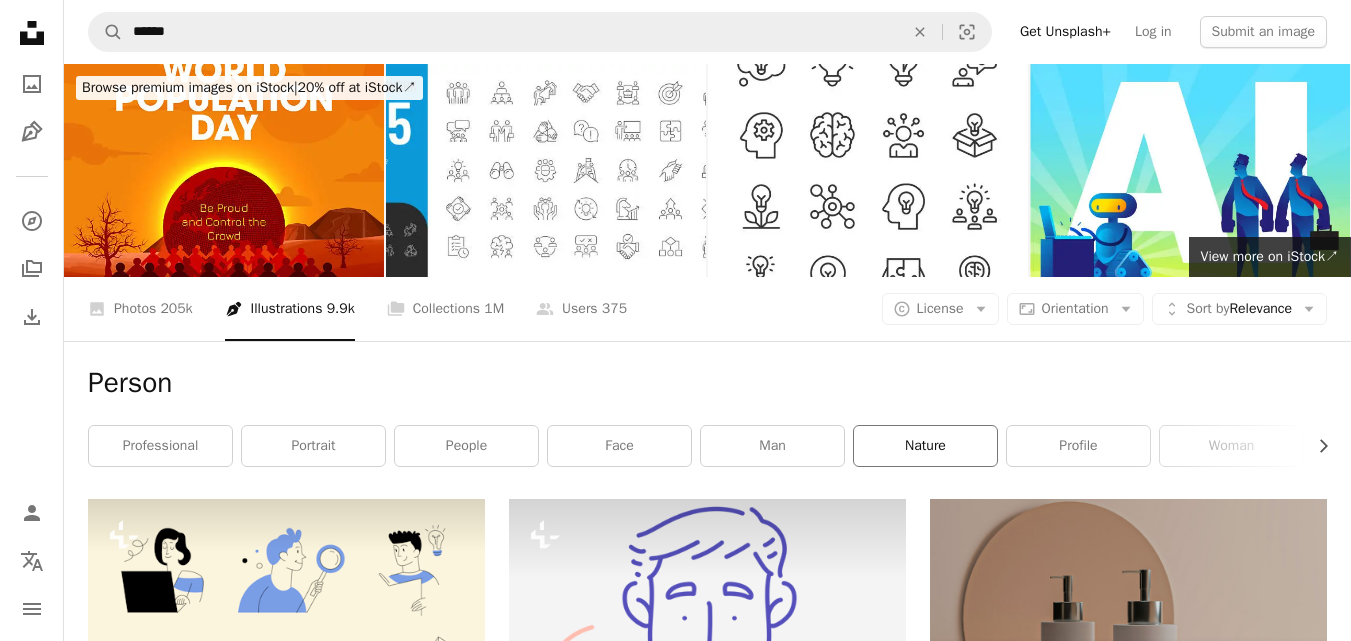 click on "nature" at bounding box center [925, 446] 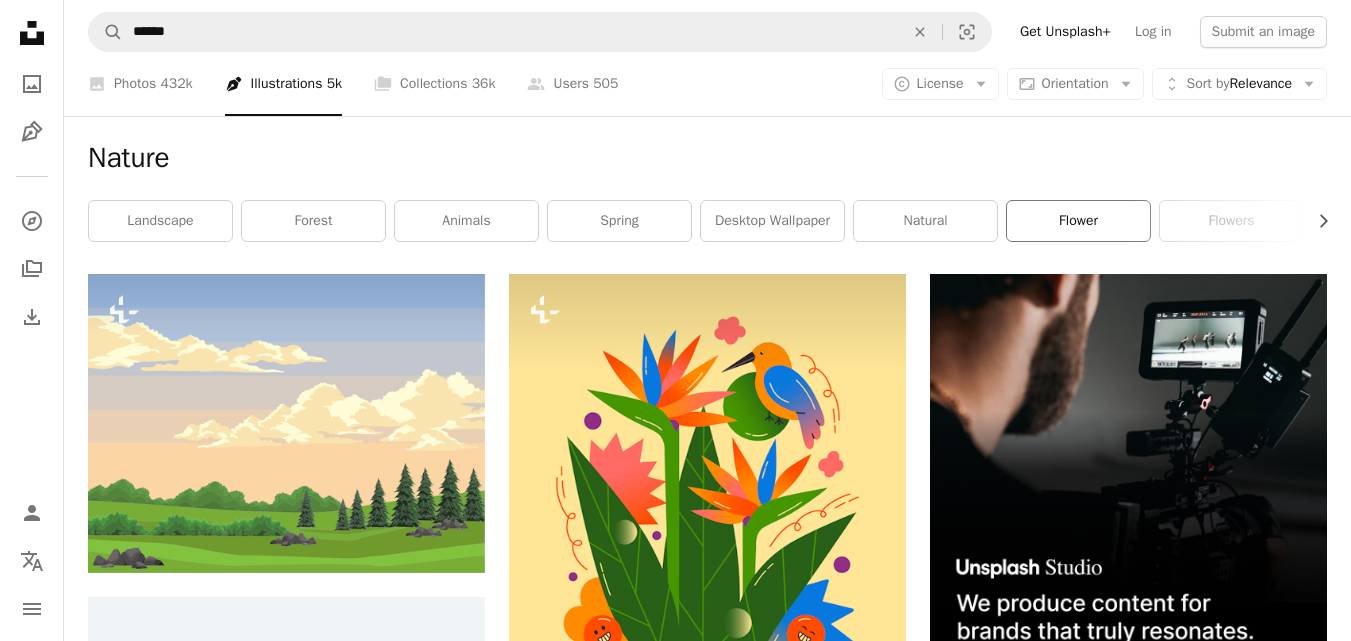click on "flower" at bounding box center (1078, 221) 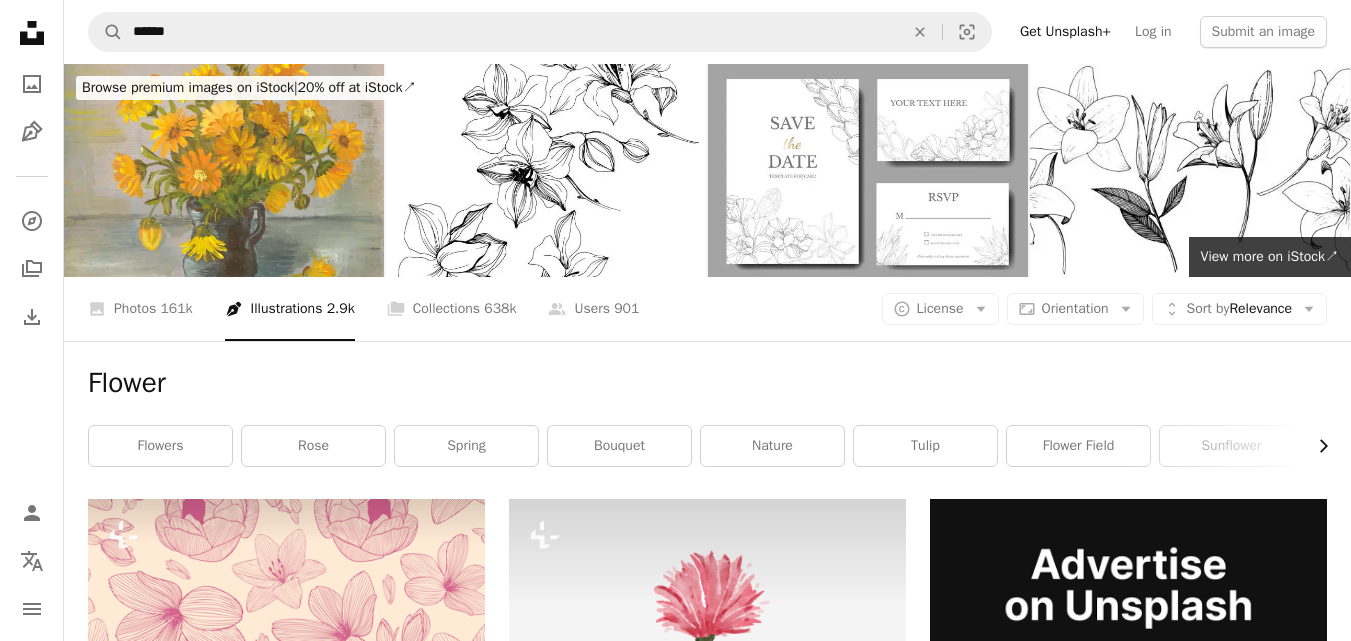 click on "Chevron right" 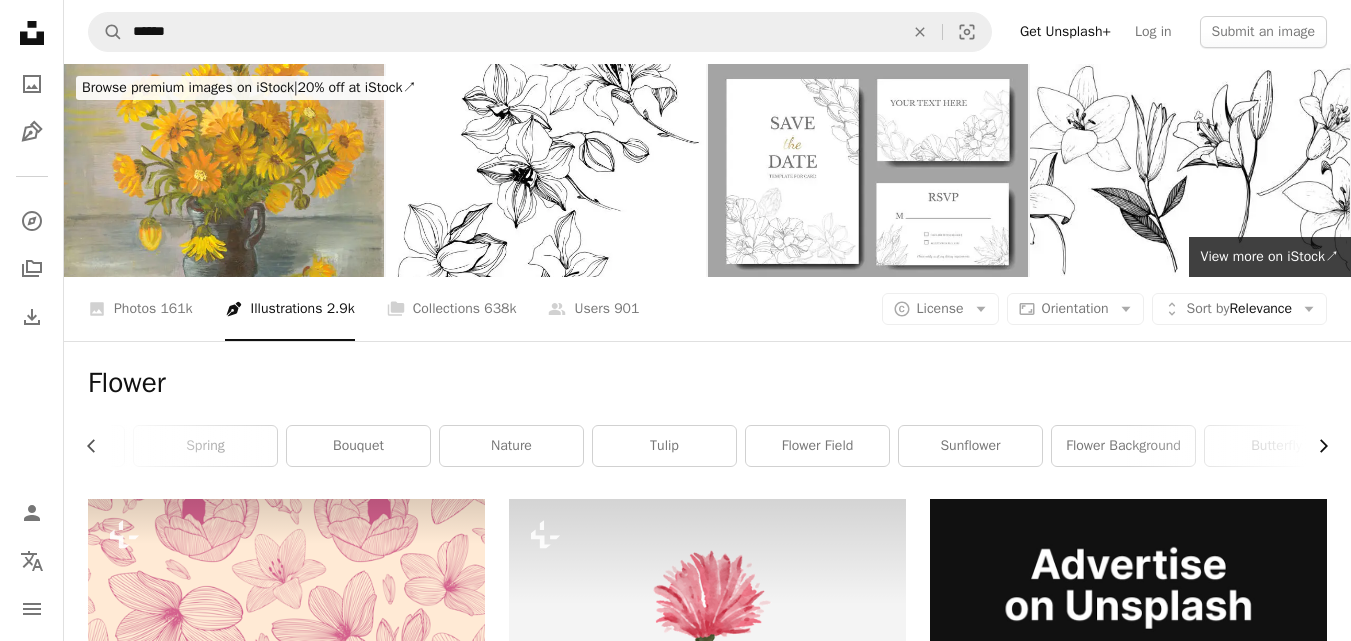click on "Chevron right" 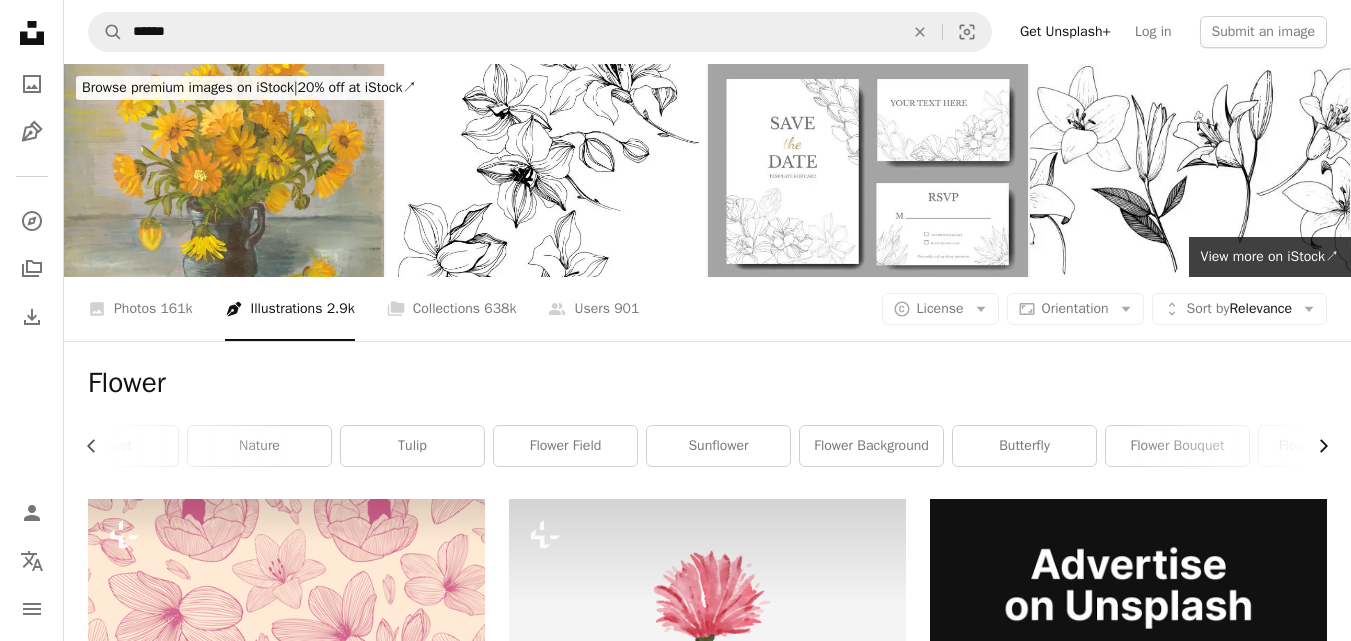 click on "Chevron right" 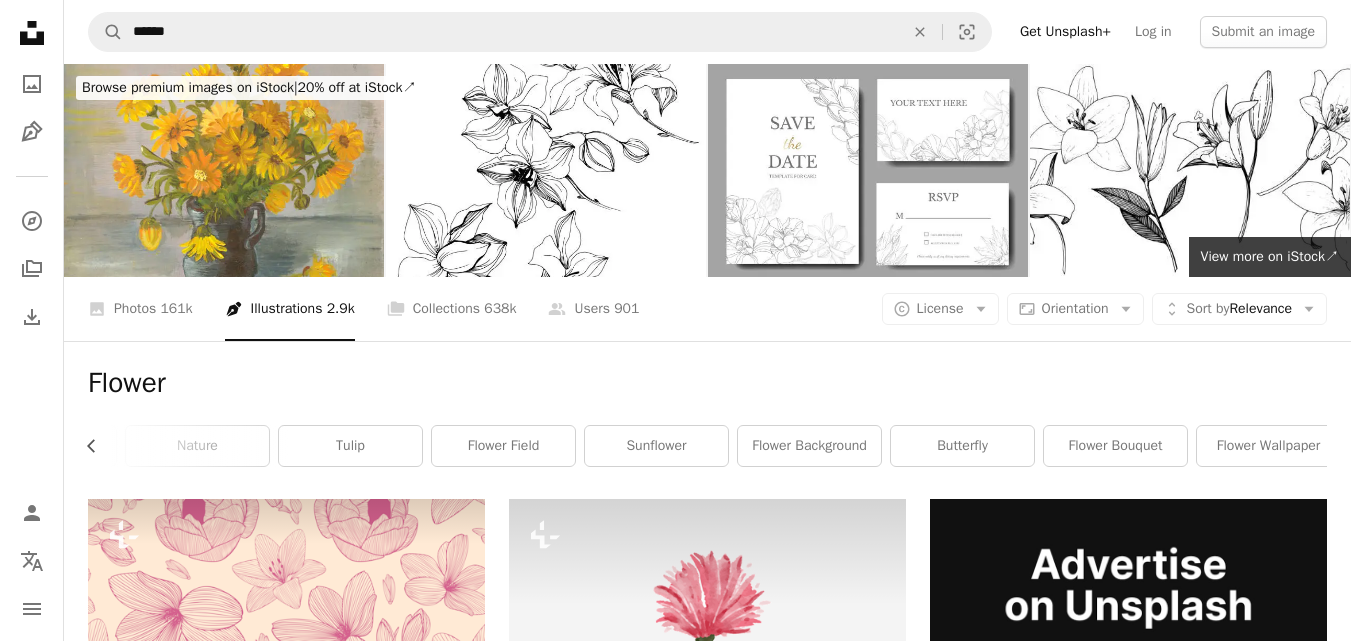 scroll, scrollTop: 0, scrollLeft: 589, axis: horizontal 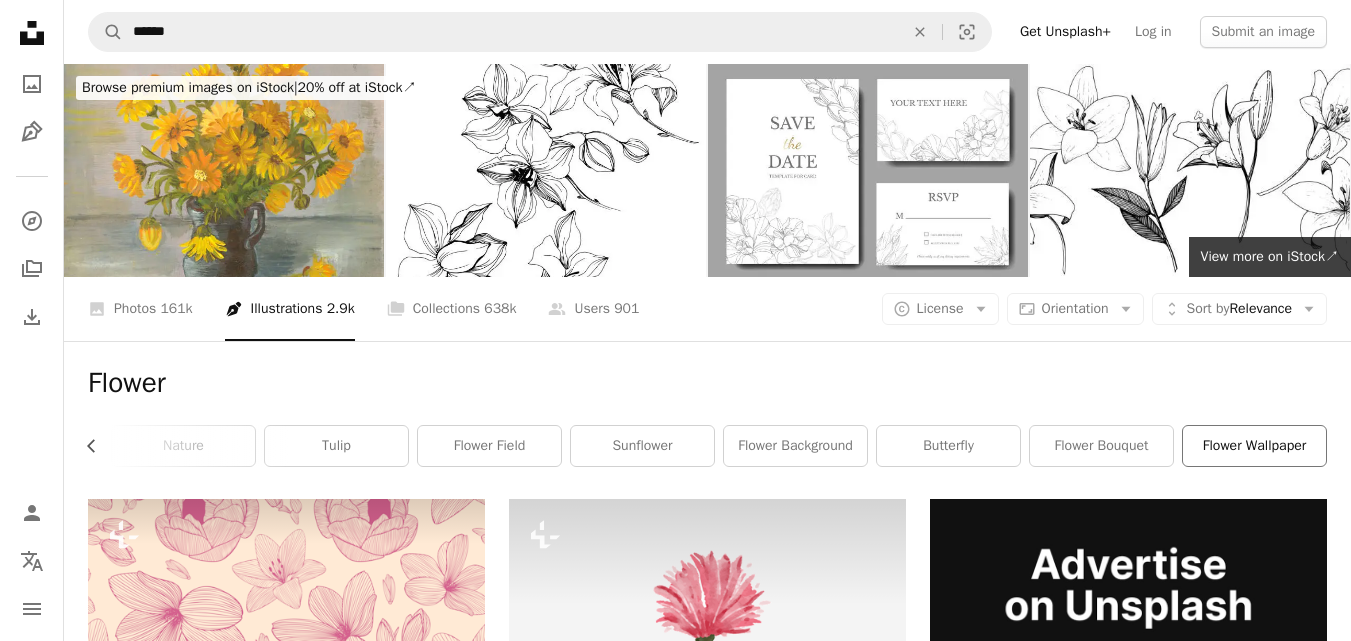 click on "flower wallpaper" at bounding box center [1254, 446] 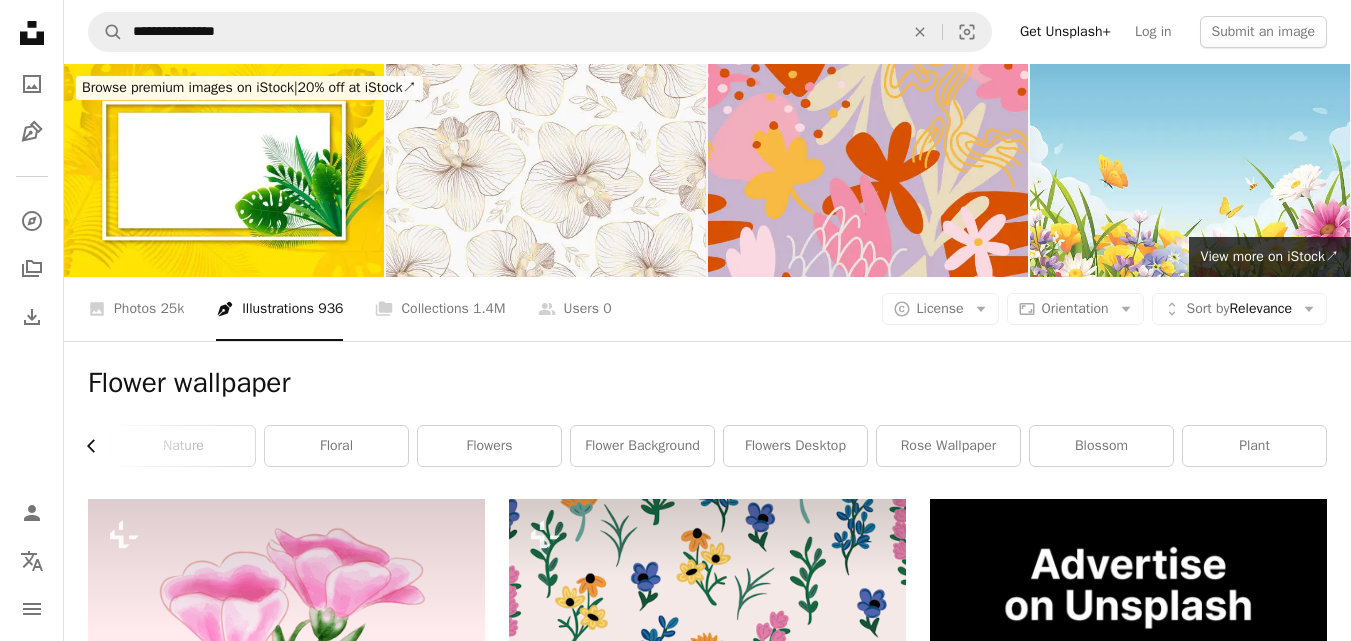 click on "Chevron left" 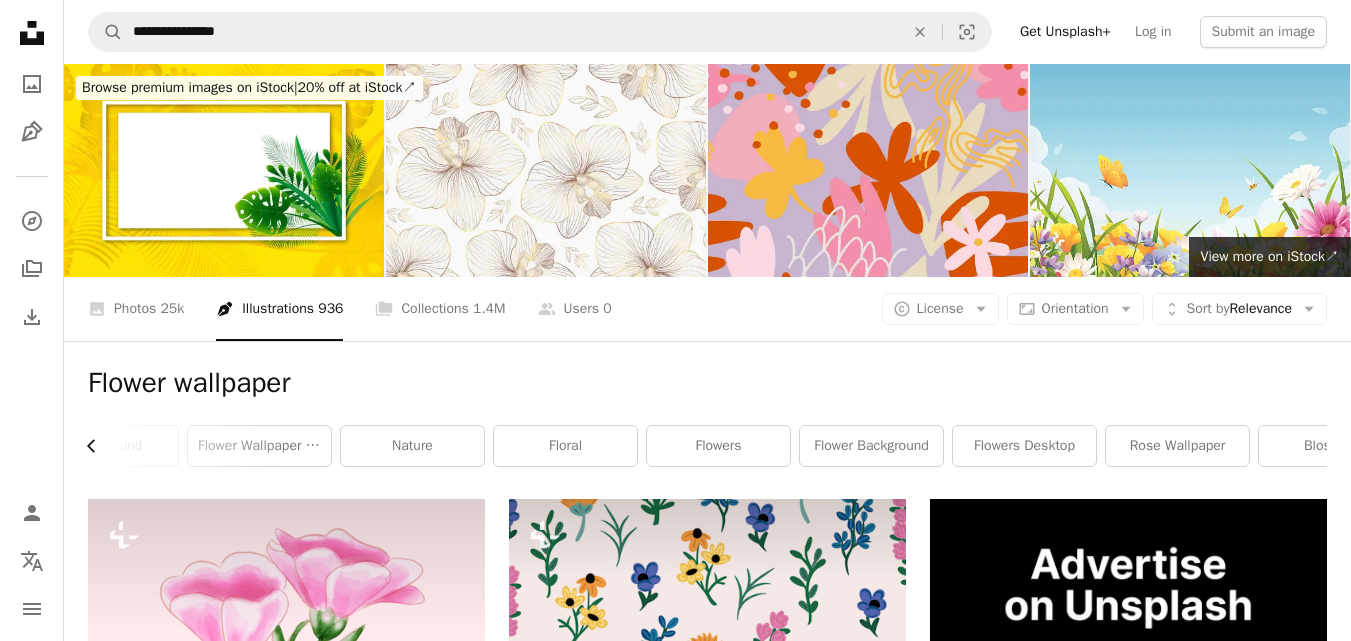 click on "Chevron left" 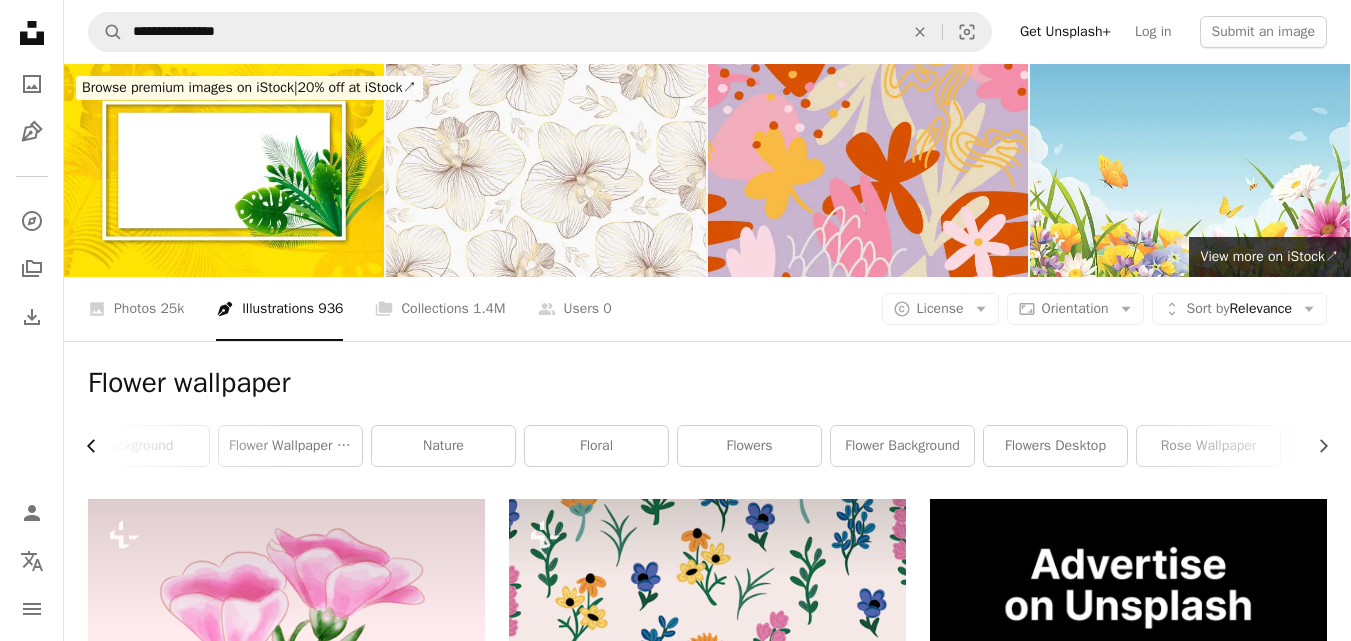 scroll, scrollTop: 0, scrollLeft: 118, axis: horizontal 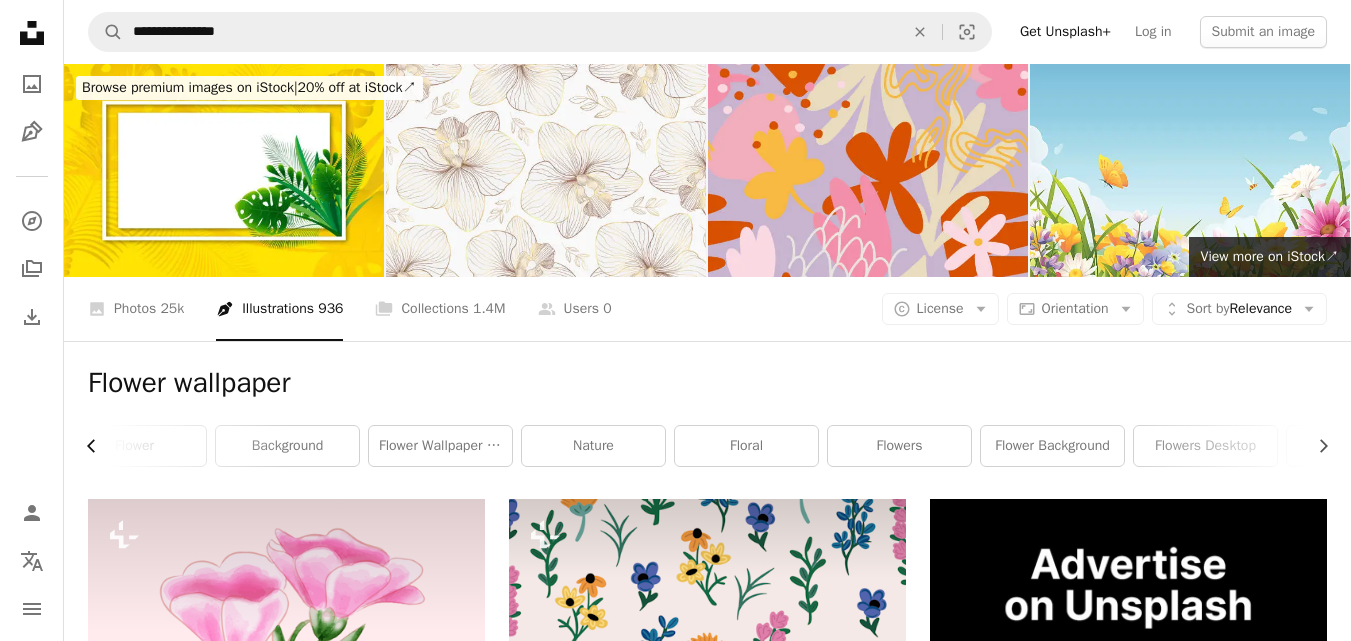 click on "Chevron left" 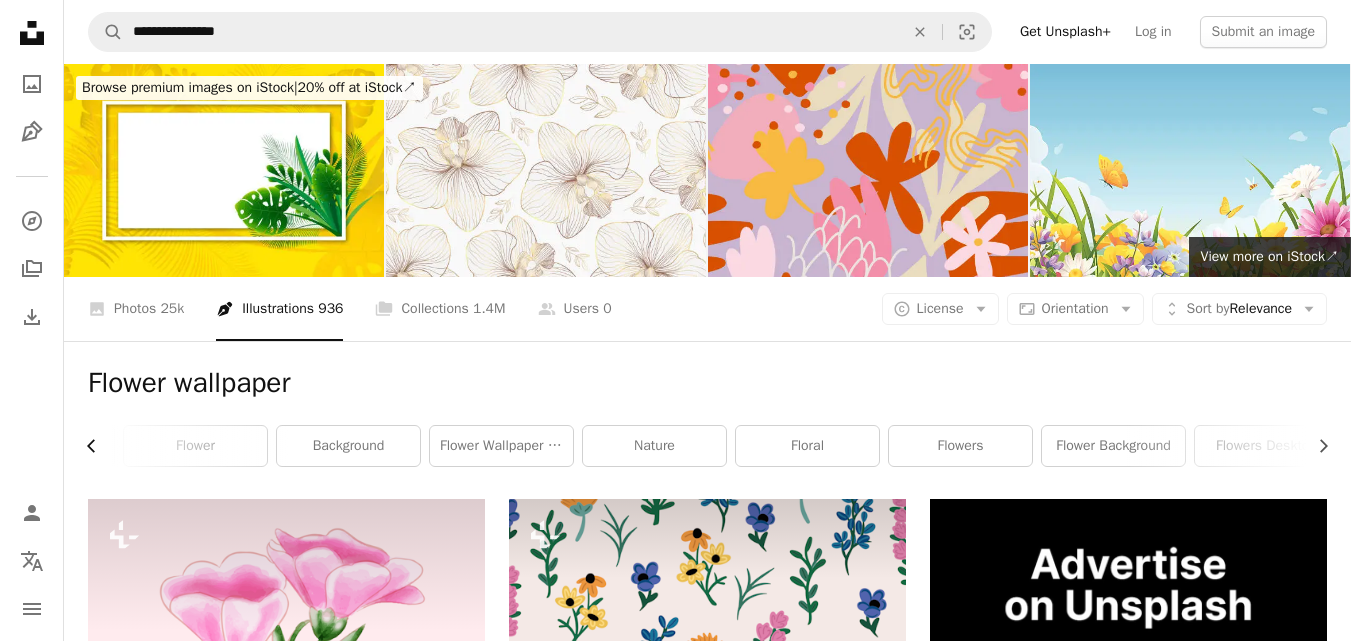scroll, scrollTop: 0, scrollLeft: 0, axis: both 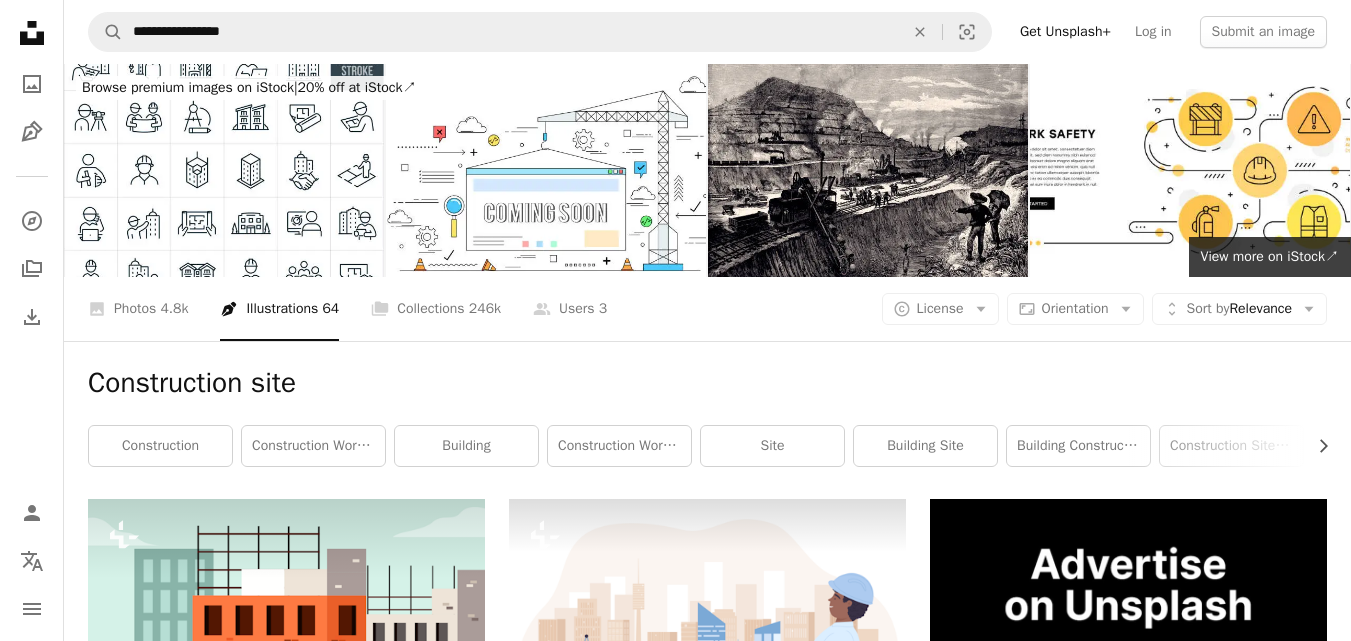 click on "Unsplash logo Unsplash Home A photo Pen Tool A compass A stack of folders Download Person Localization icon navigation menu" at bounding box center [32, 320] 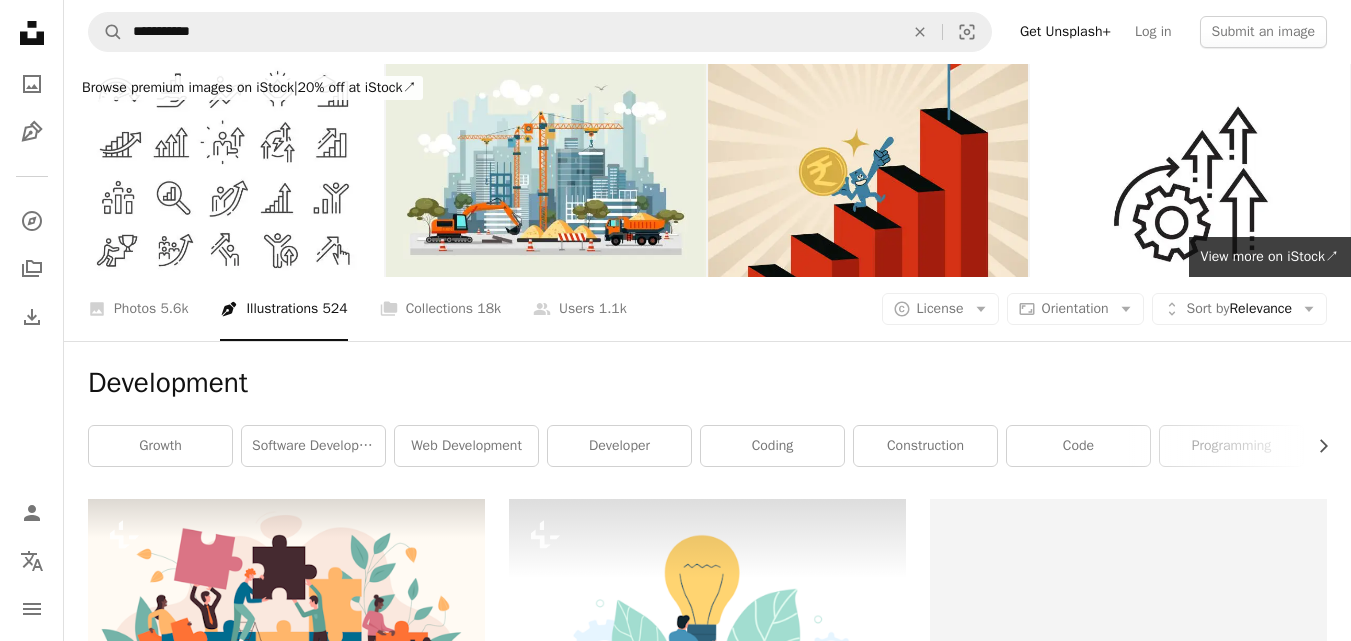 scroll, scrollTop: 8, scrollLeft: 0, axis: vertical 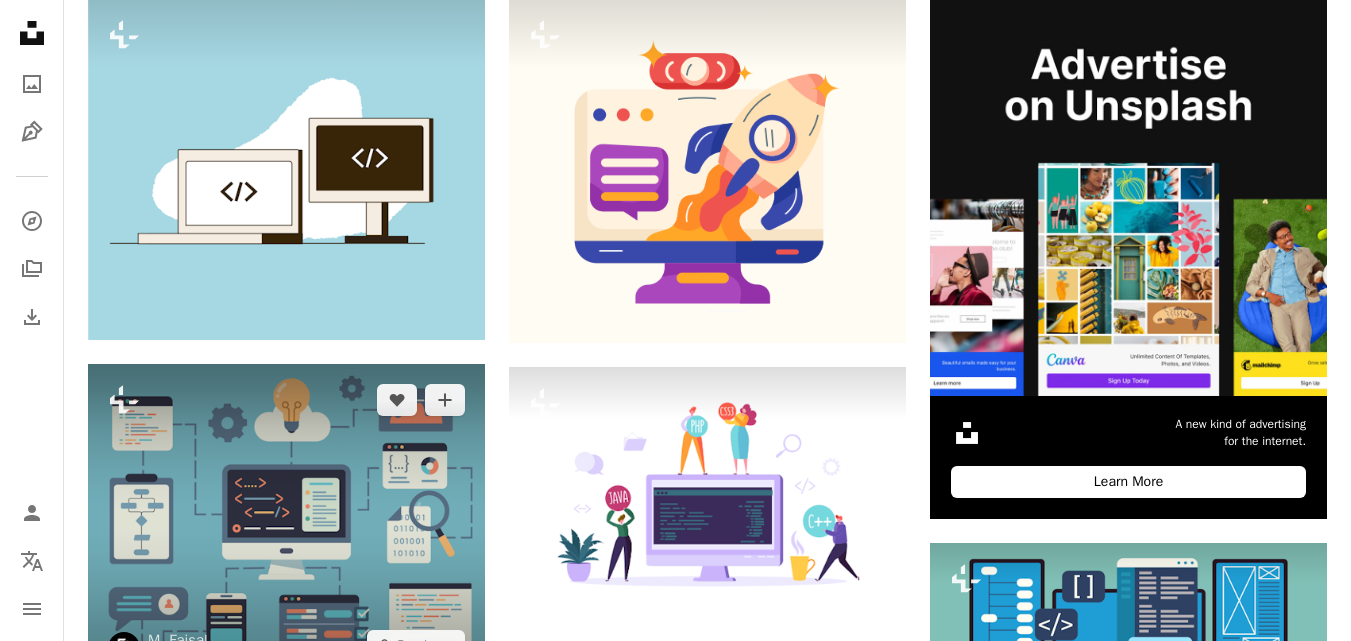 click at bounding box center [286, 523] 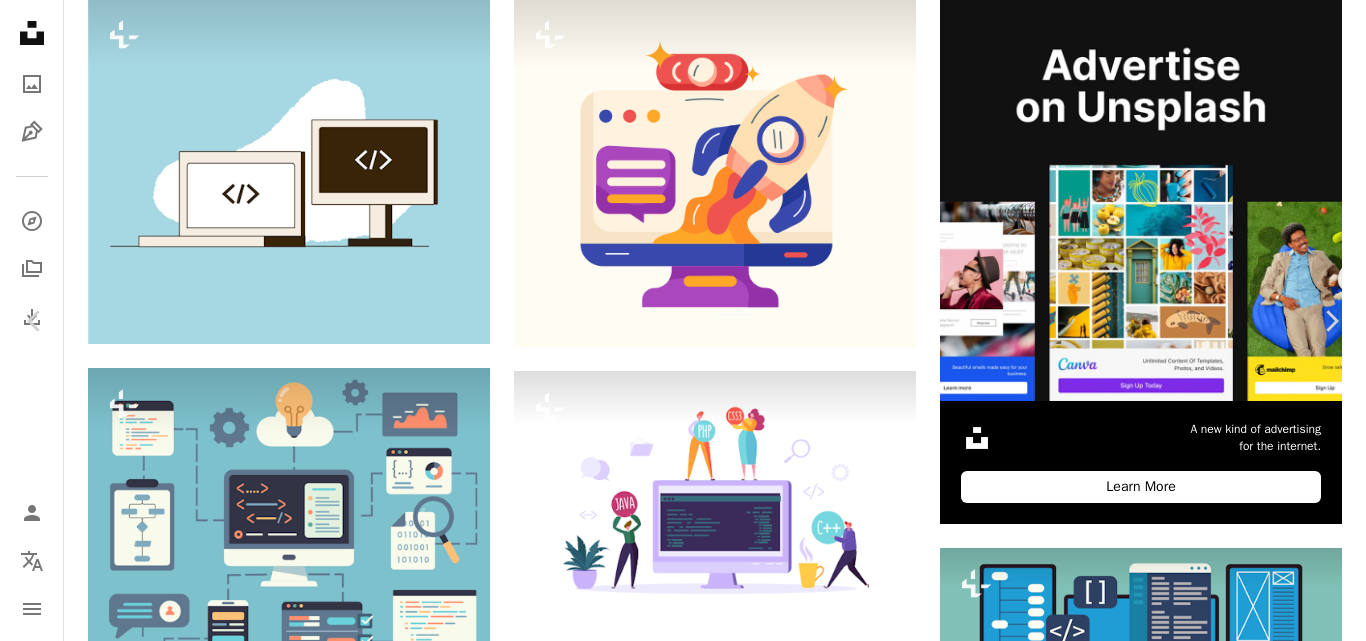 scroll, scrollTop: 2900, scrollLeft: 0, axis: vertical 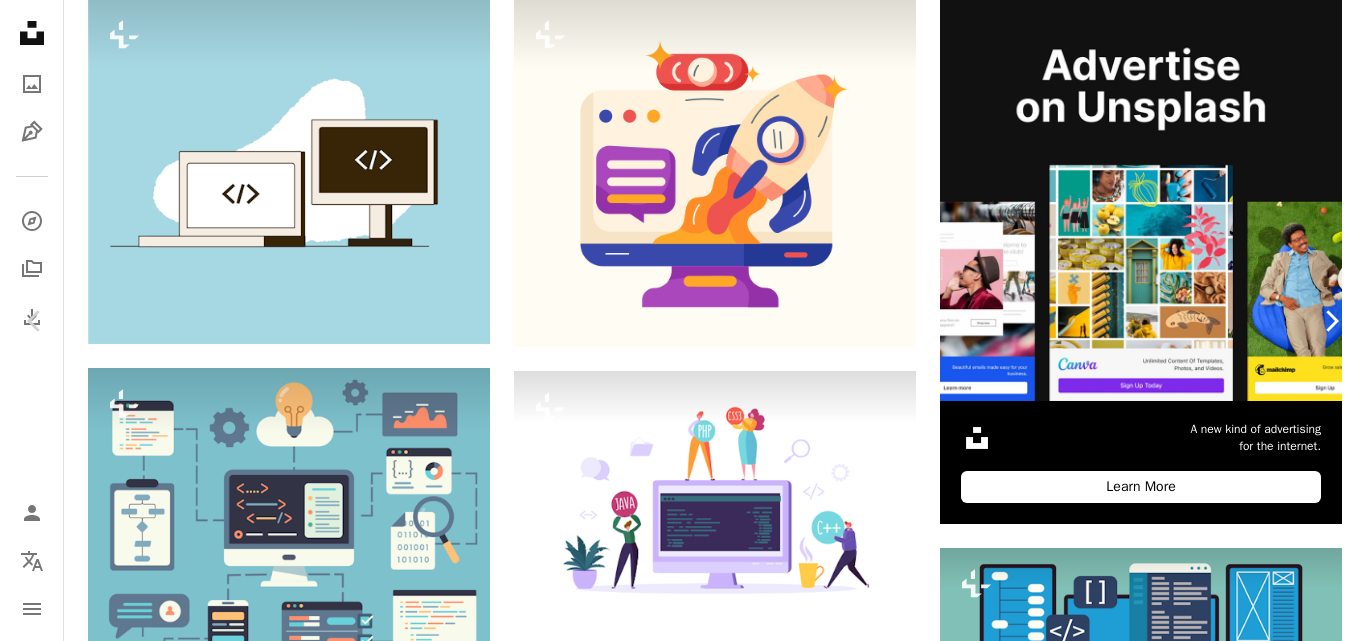 click 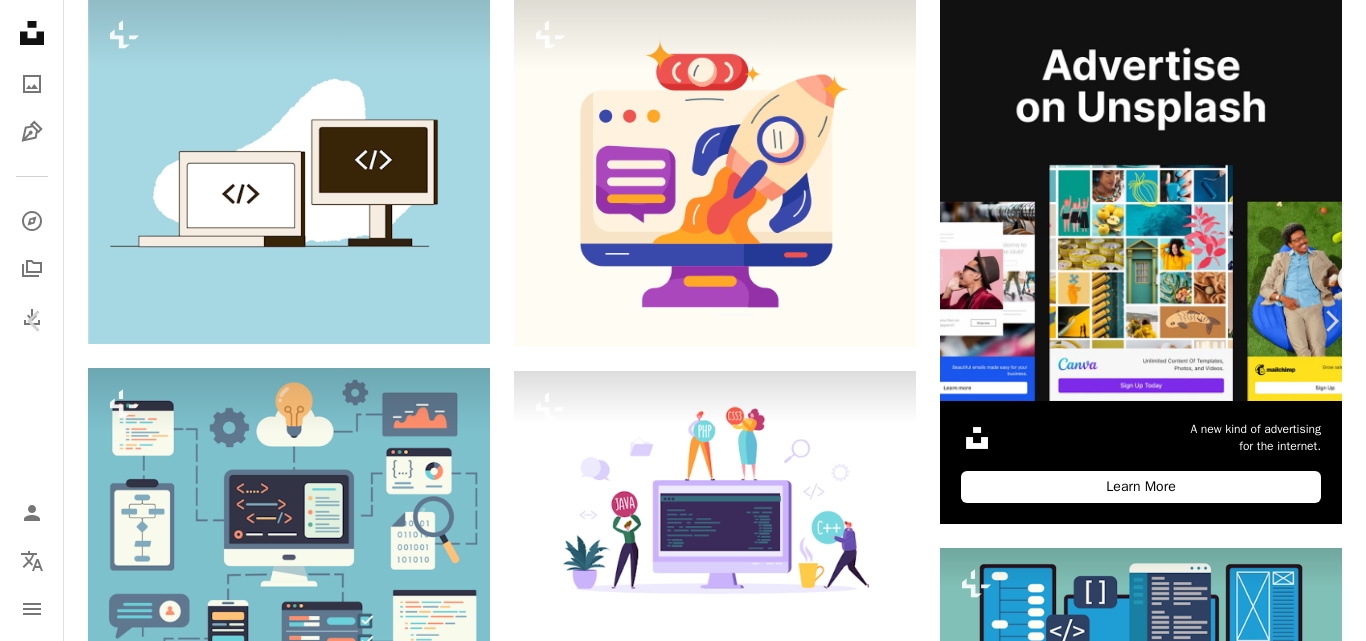 click on "Chevron right" 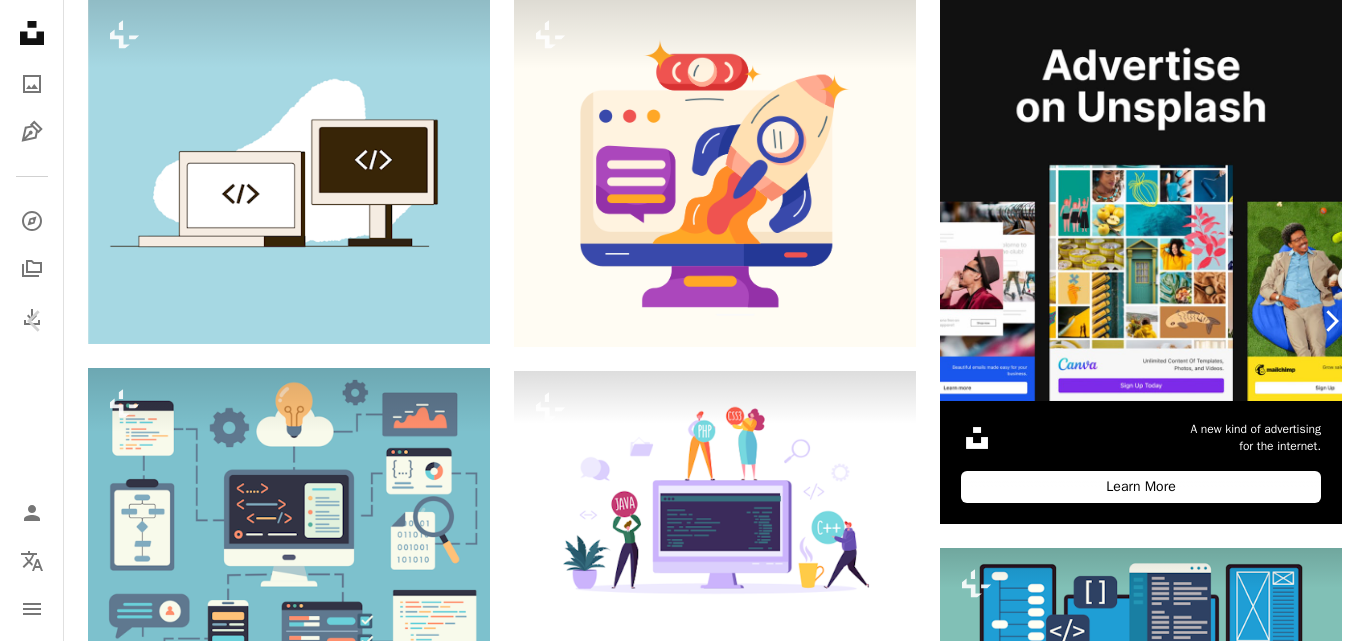 click 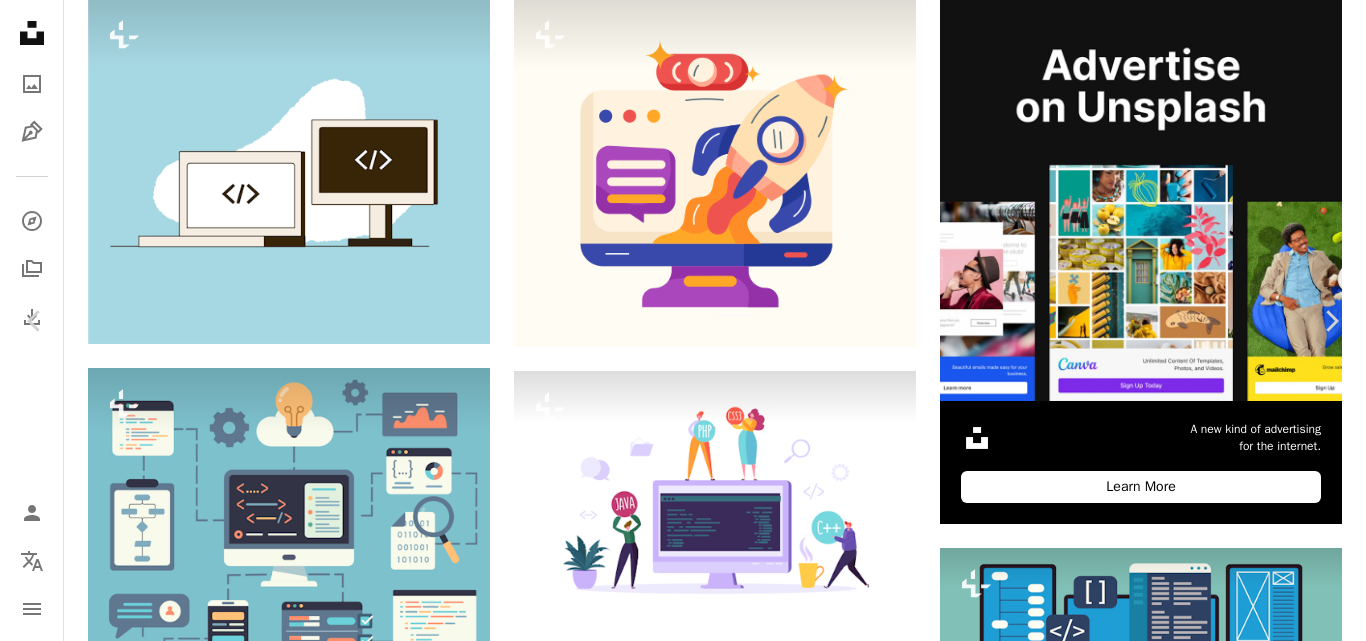 drag, startPoint x: 1320, startPoint y: 318, endPoint x: 294, endPoint y: 22, distance: 1067.8446 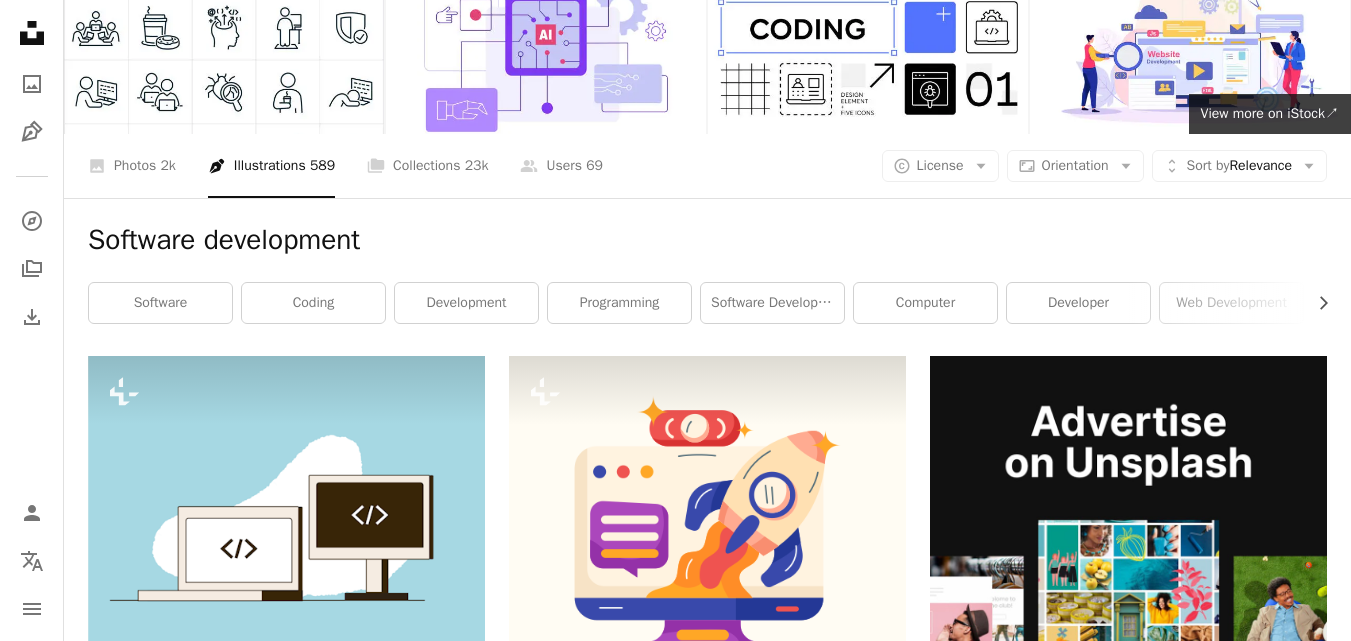 scroll, scrollTop: 0, scrollLeft: 0, axis: both 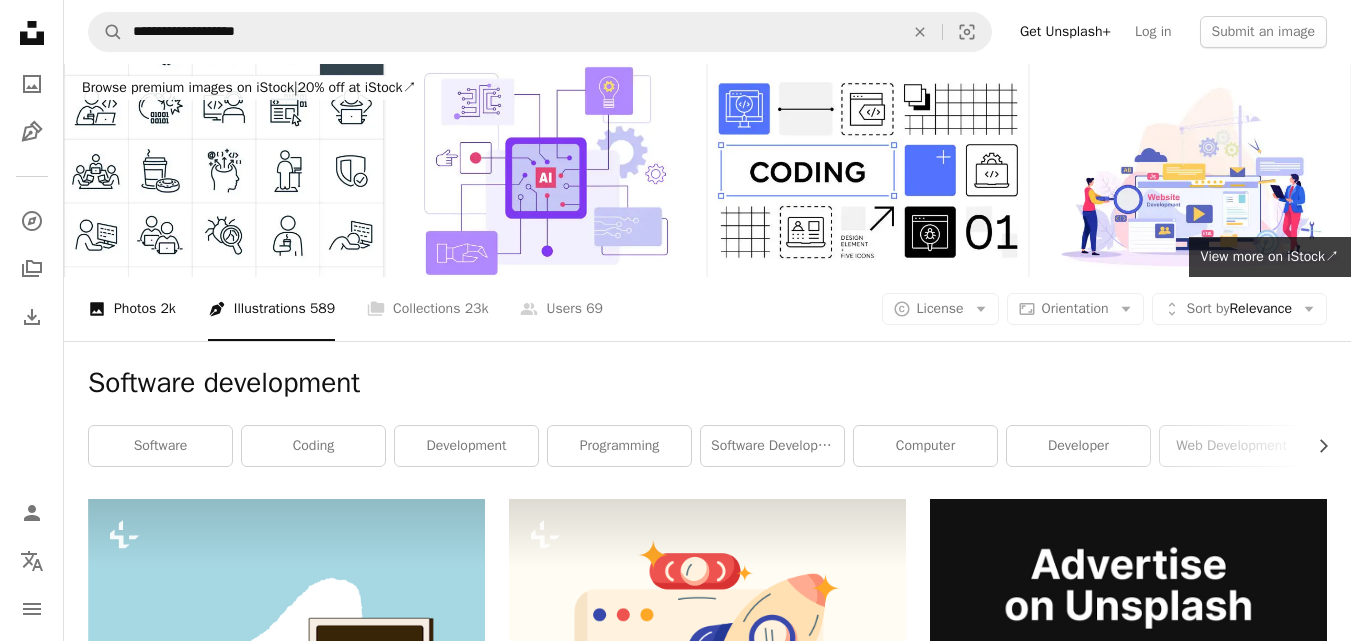 click on "A photo Photos   2k" at bounding box center (132, 309) 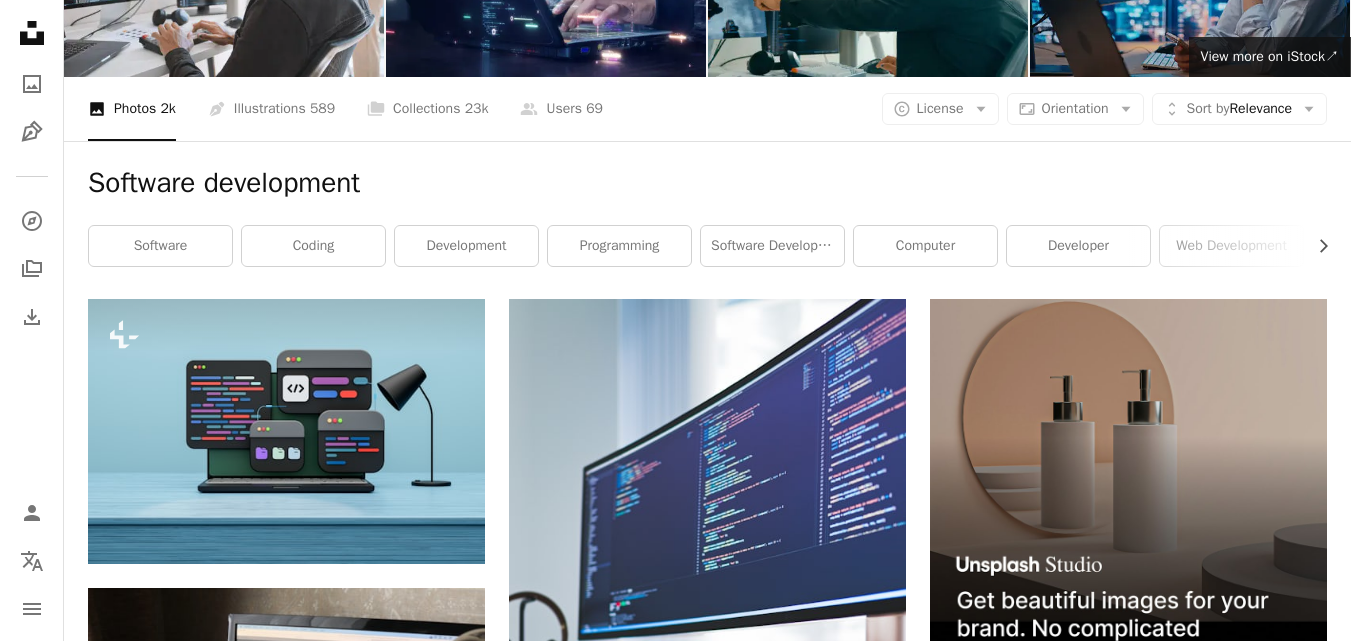 scroll, scrollTop: 0, scrollLeft: 0, axis: both 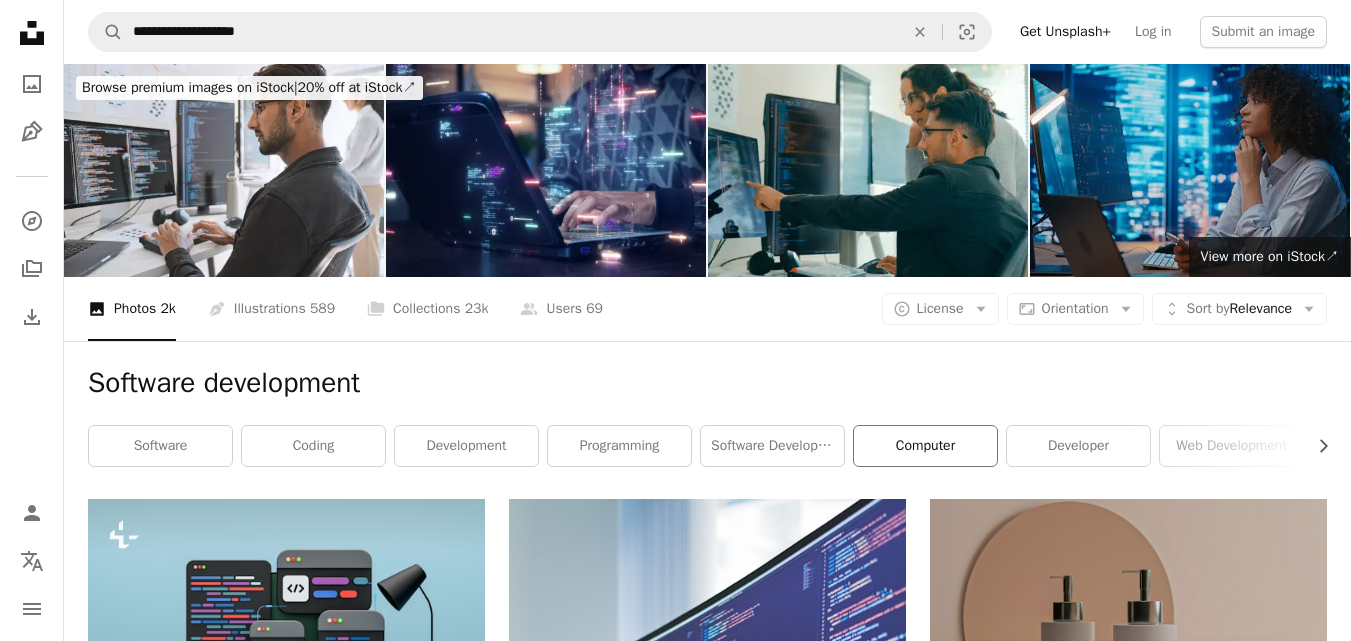click on "computer" at bounding box center (925, 446) 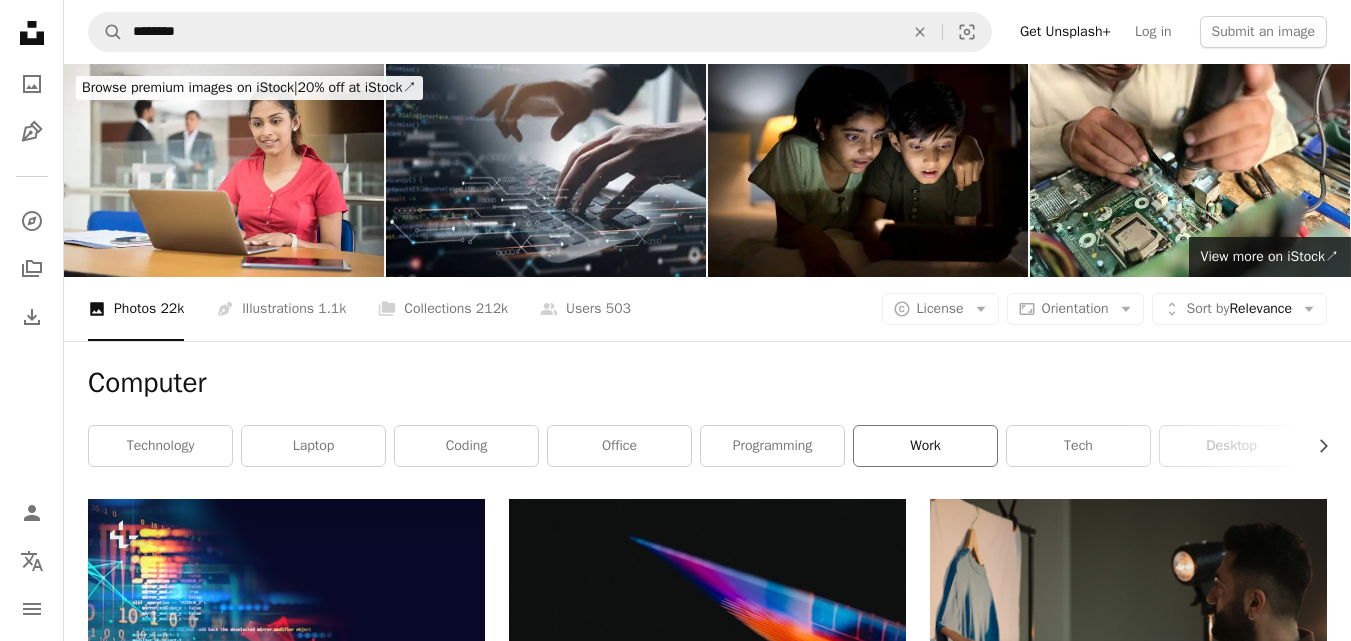 click on "work" at bounding box center [925, 446] 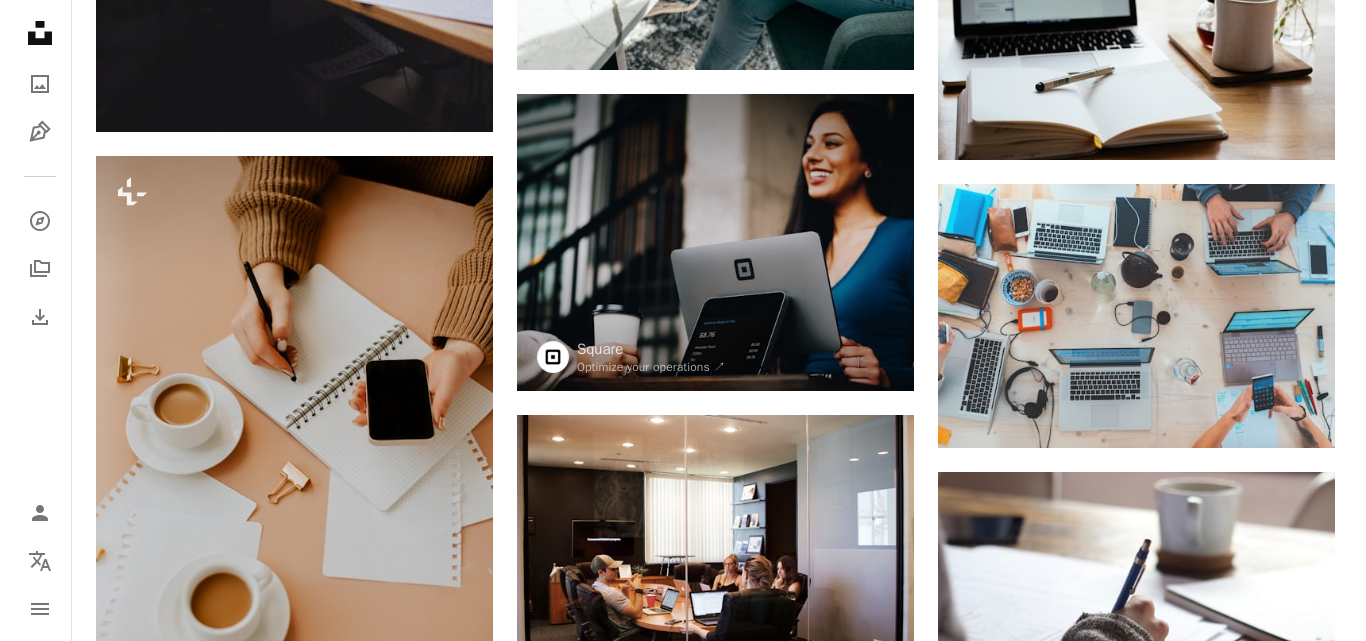 scroll, scrollTop: 1200, scrollLeft: 0, axis: vertical 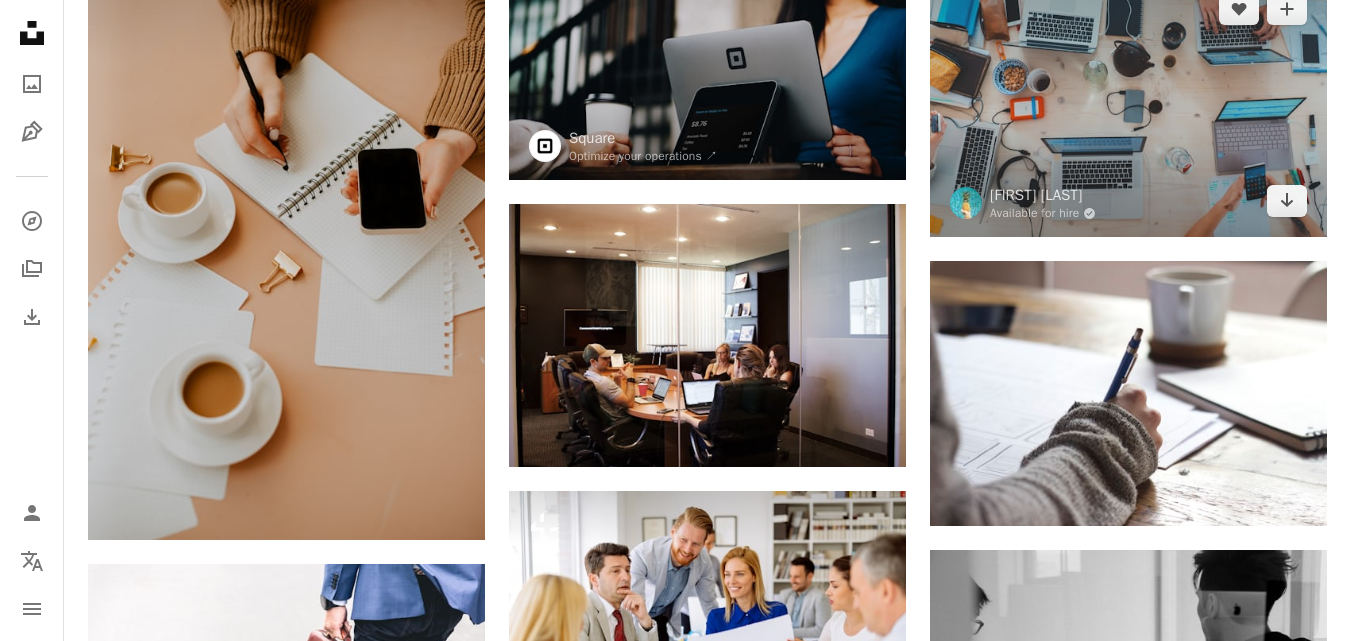 click at bounding box center [1128, 105] 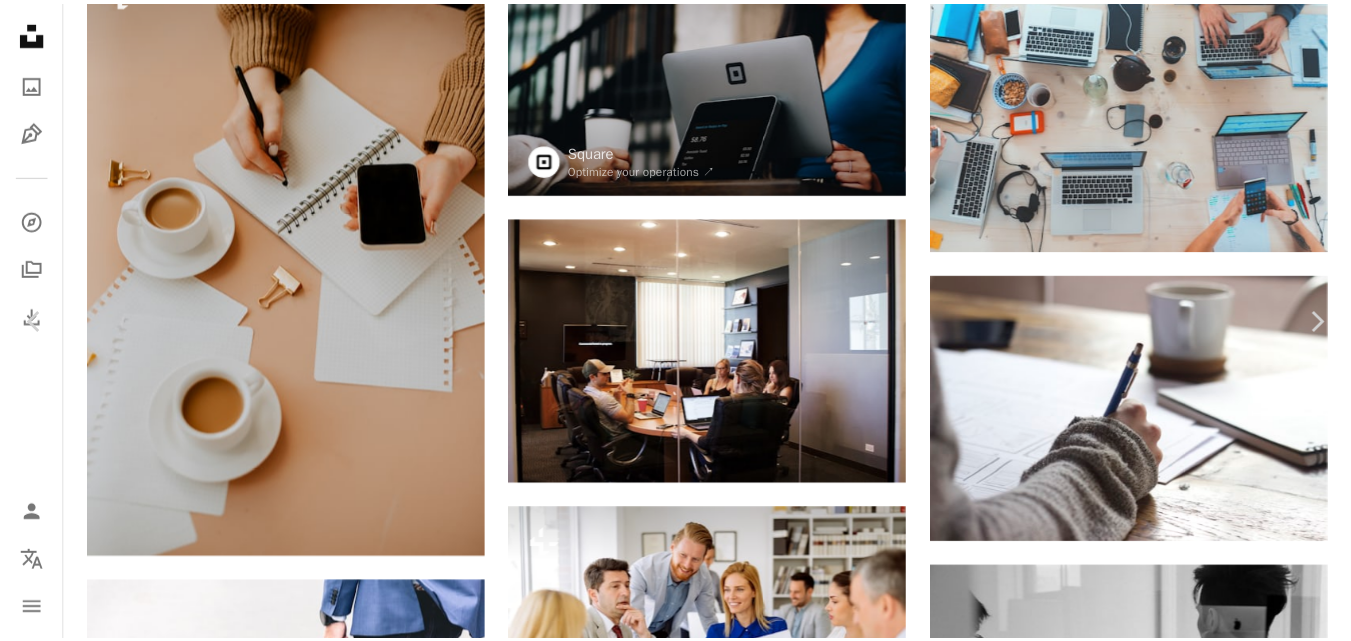 scroll, scrollTop: 0, scrollLeft: 0, axis: both 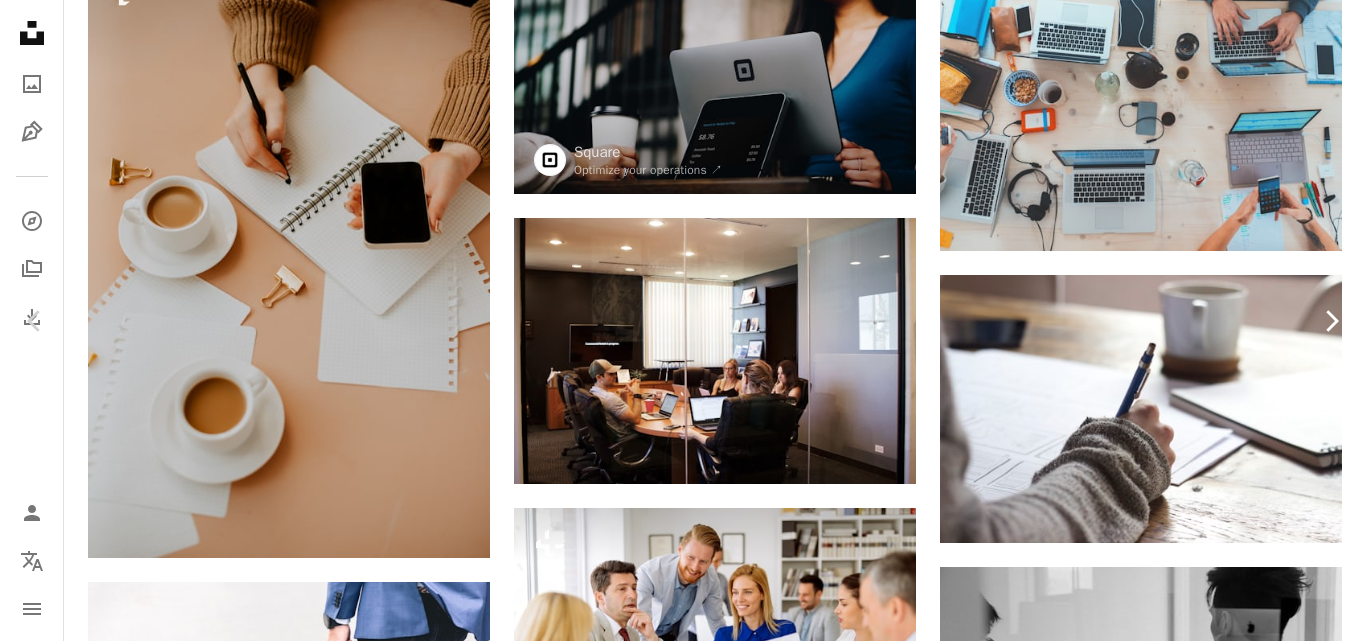 click on "Chevron right" 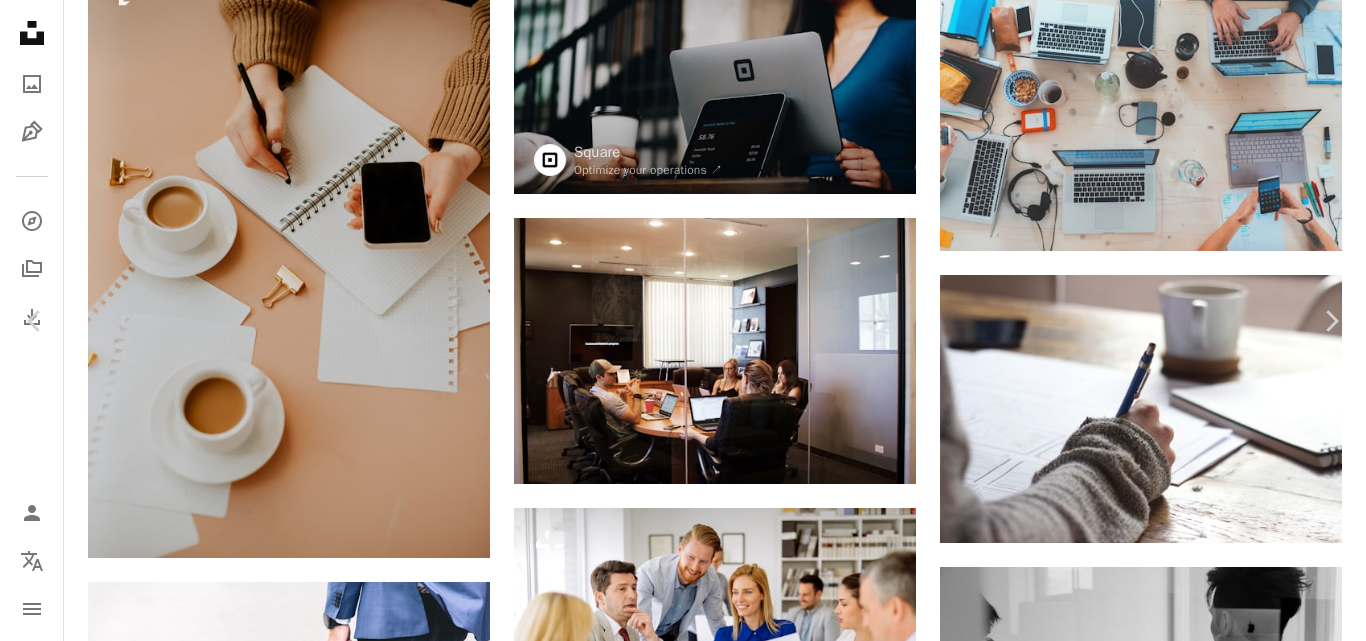 click on "An X shape" at bounding box center (20, 20) 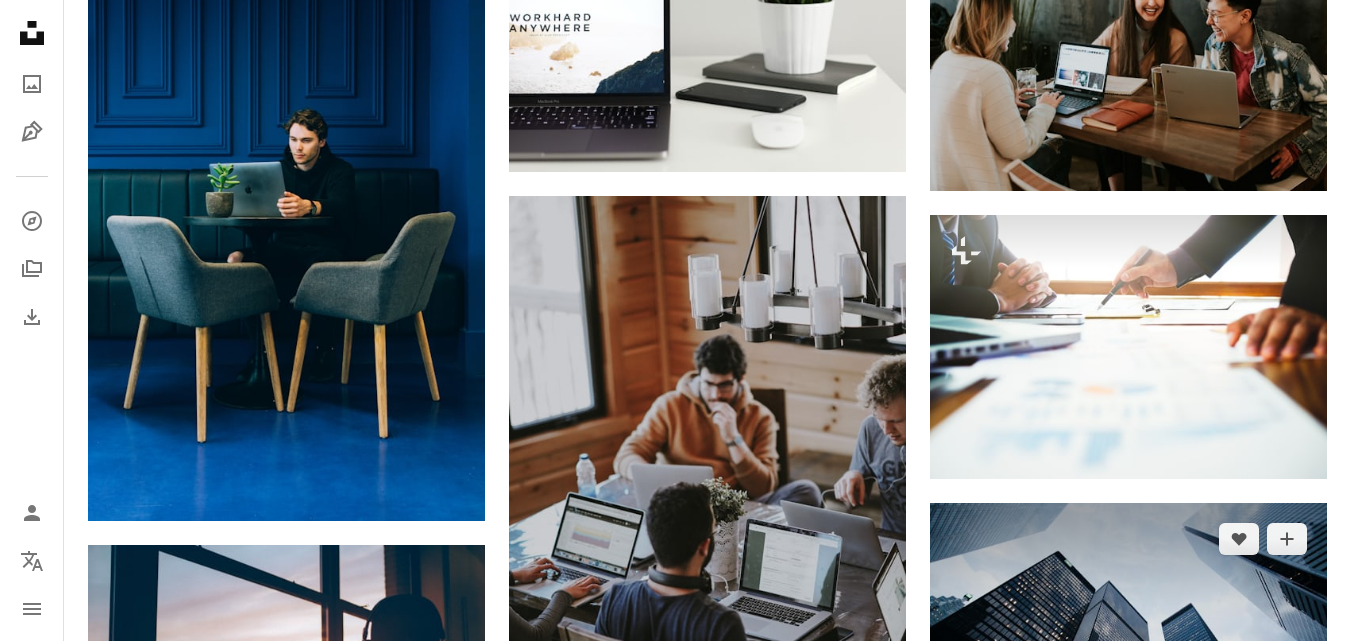scroll, scrollTop: 4000, scrollLeft: 0, axis: vertical 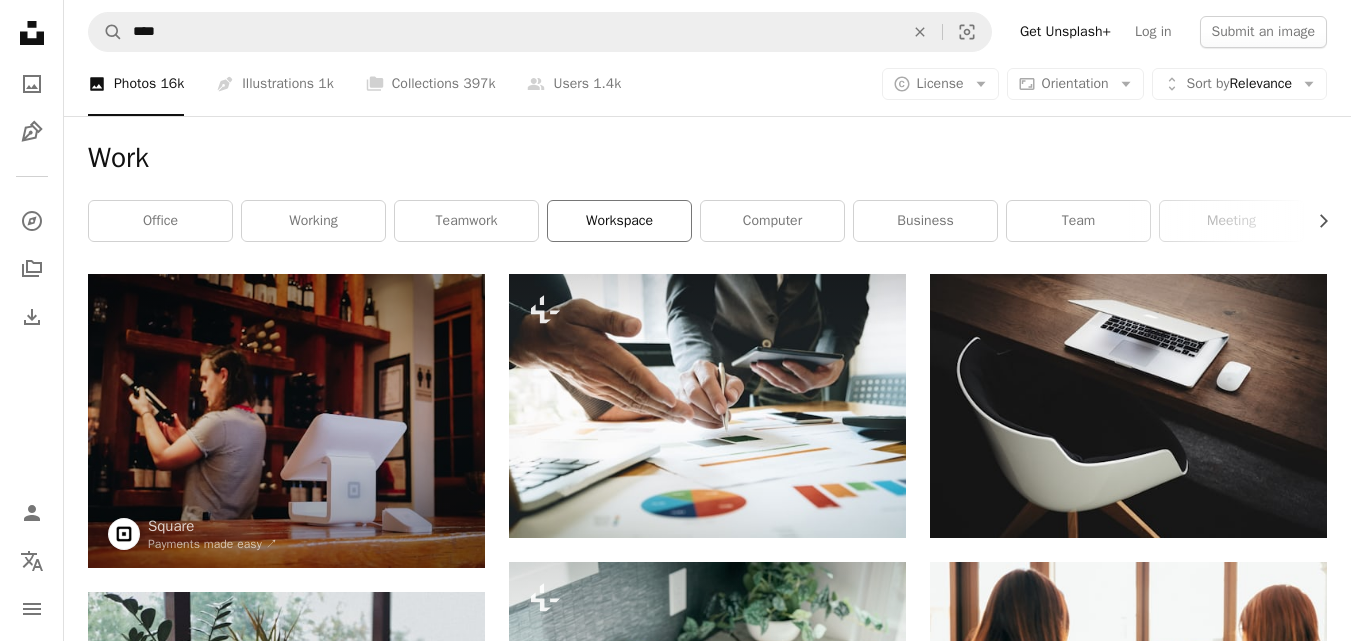 click on "workspace" at bounding box center [619, 221] 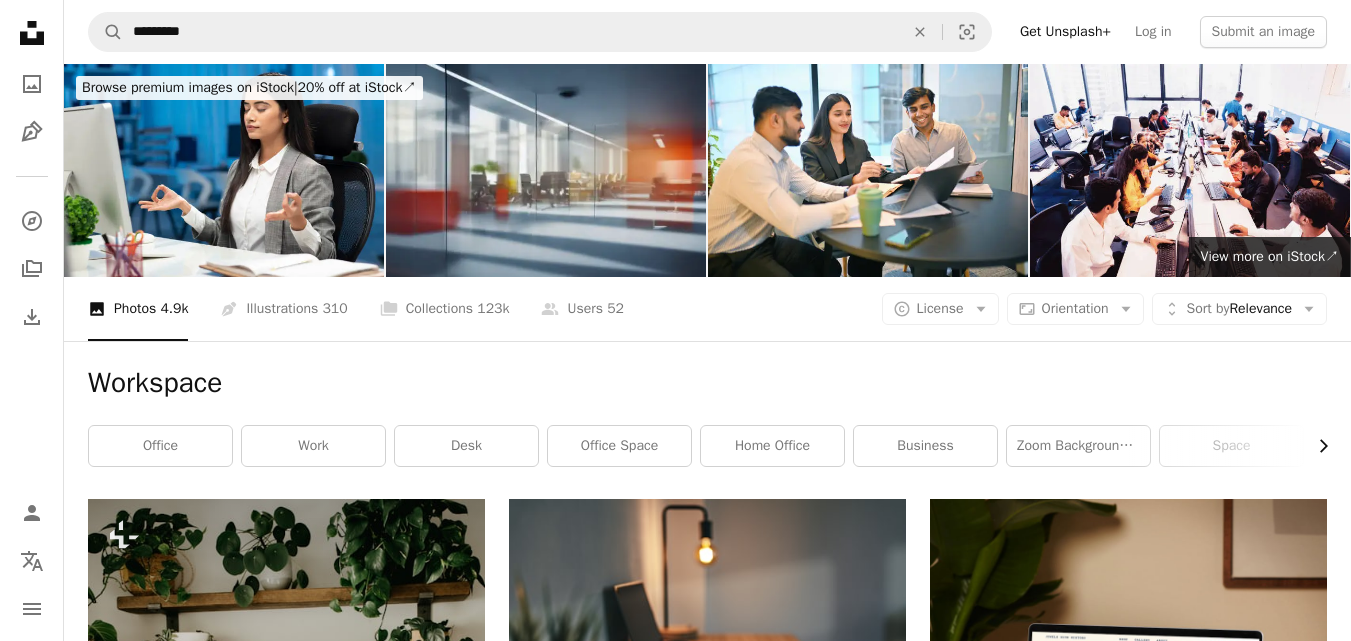 click on "Chevron right" 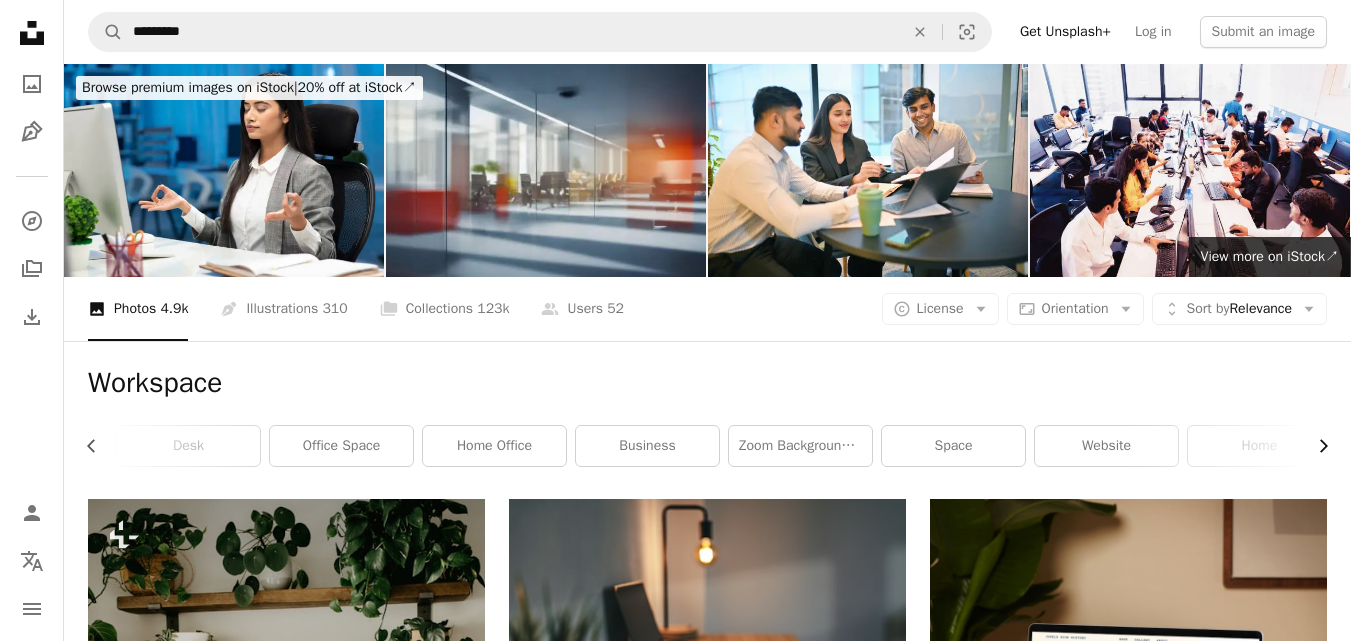 scroll, scrollTop: 0, scrollLeft: 300, axis: horizontal 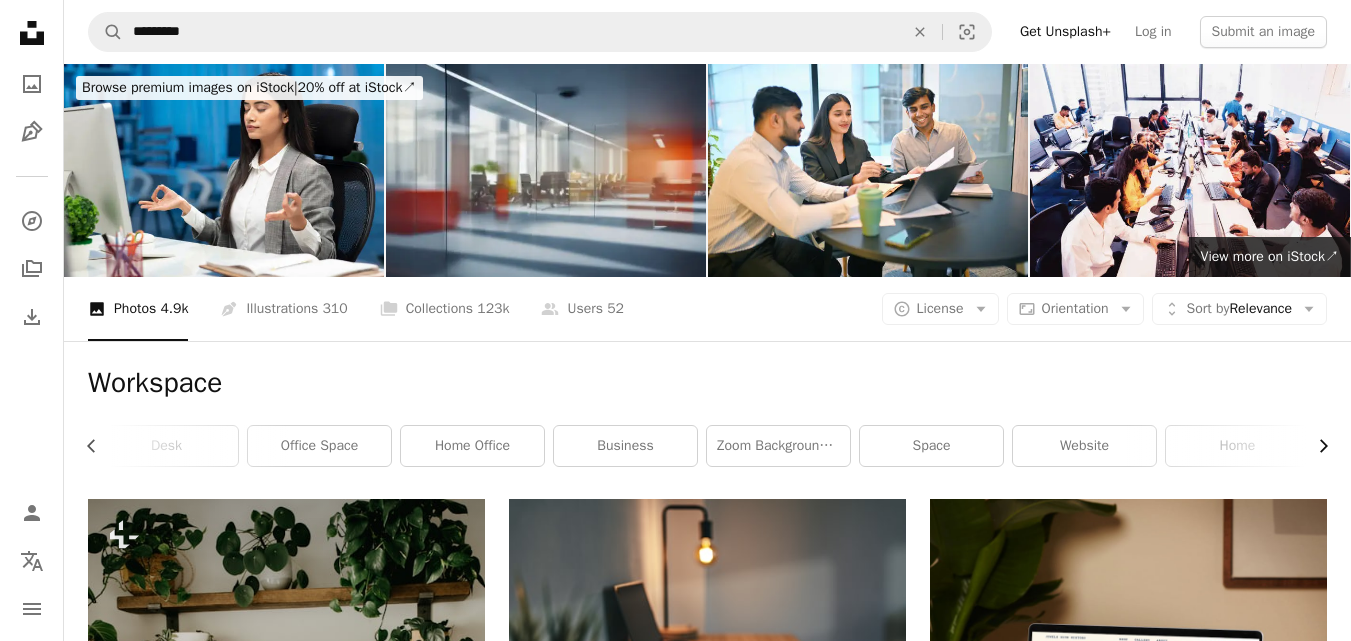 click on "Chevron right" 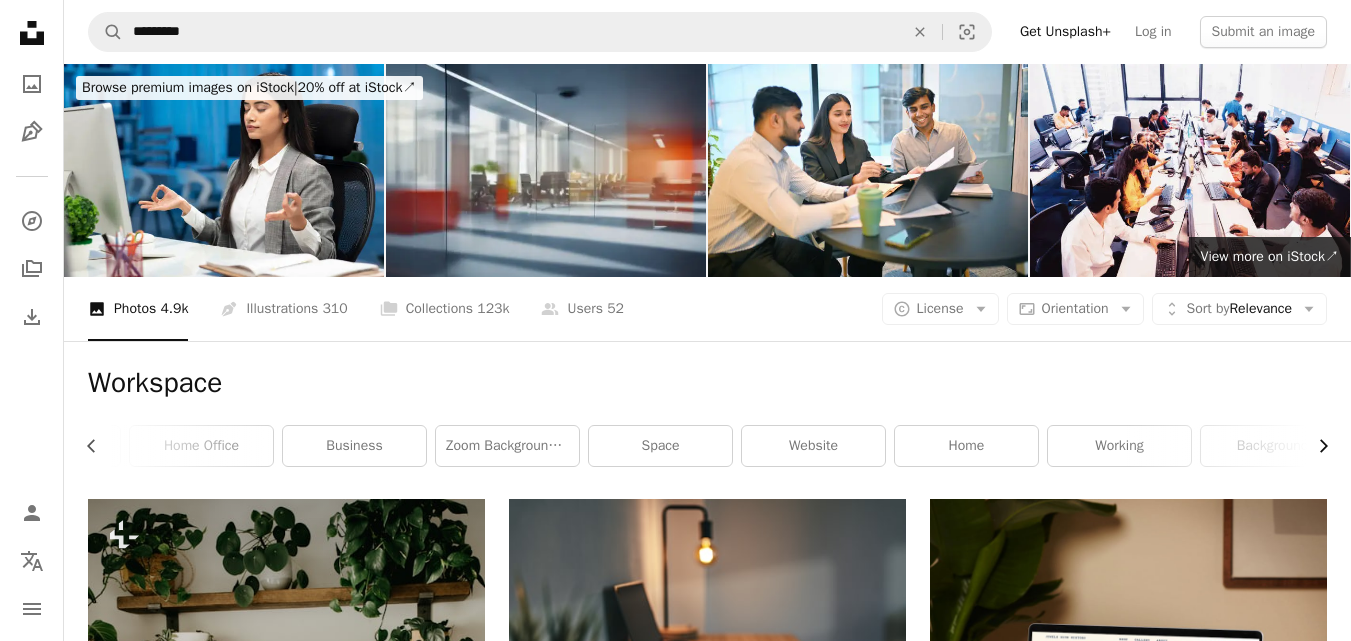 scroll, scrollTop: 0, scrollLeft: 589, axis: horizontal 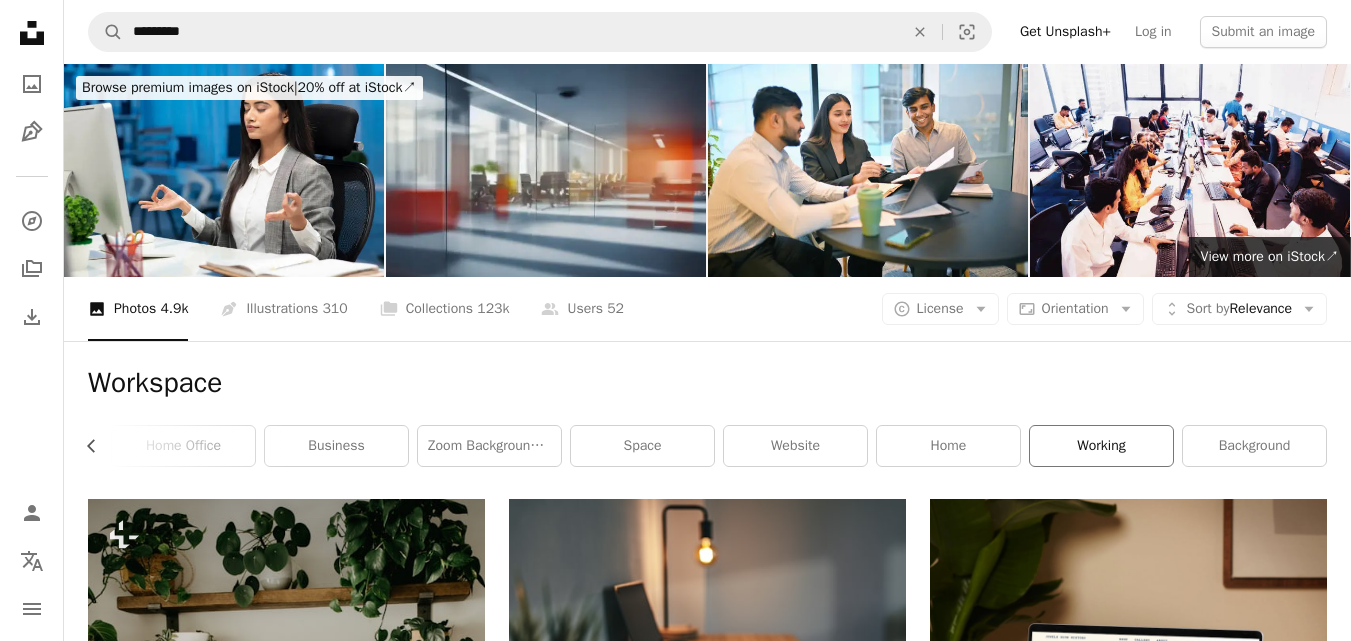 click on "working" at bounding box center (1101, 446) 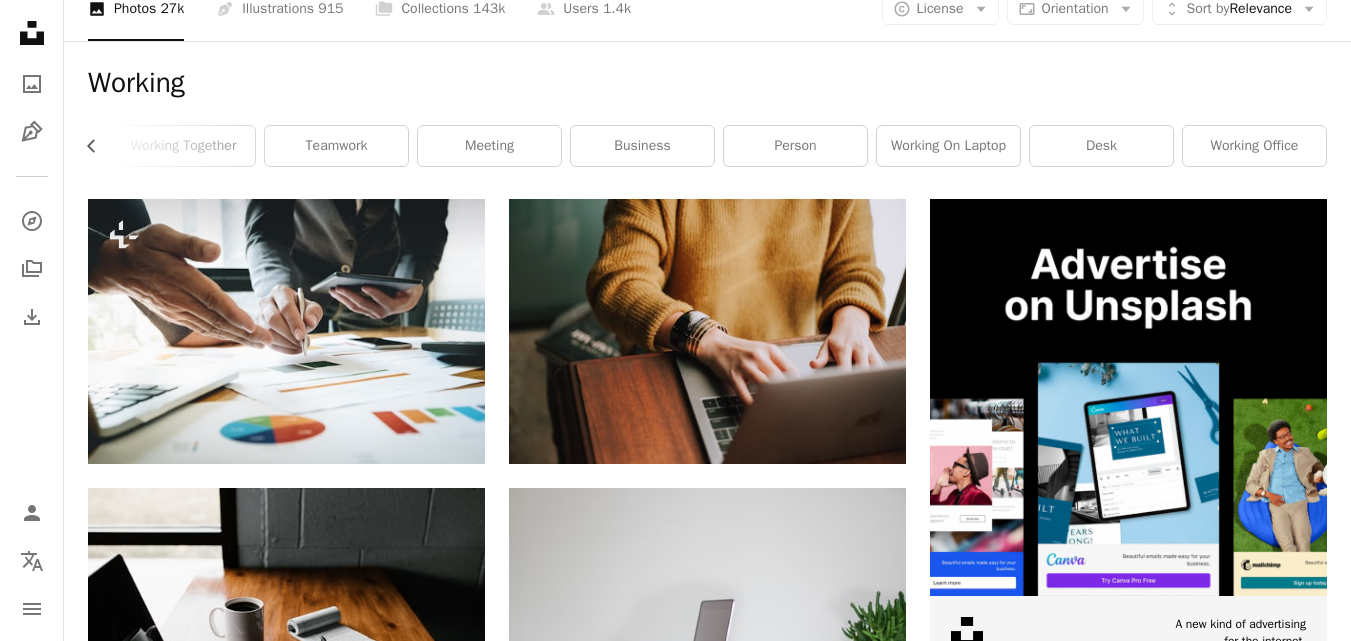 scroll, scrollTop: 0, scrollLeft: 0, axis: both 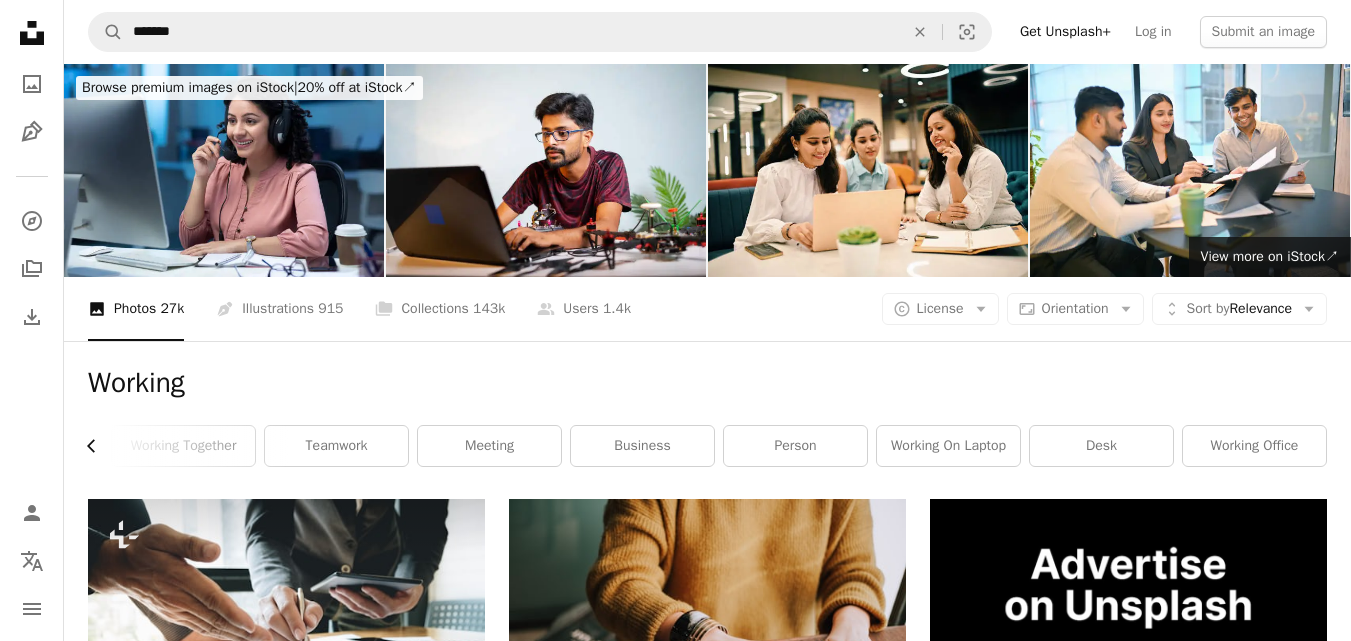 click on "Chevron left" 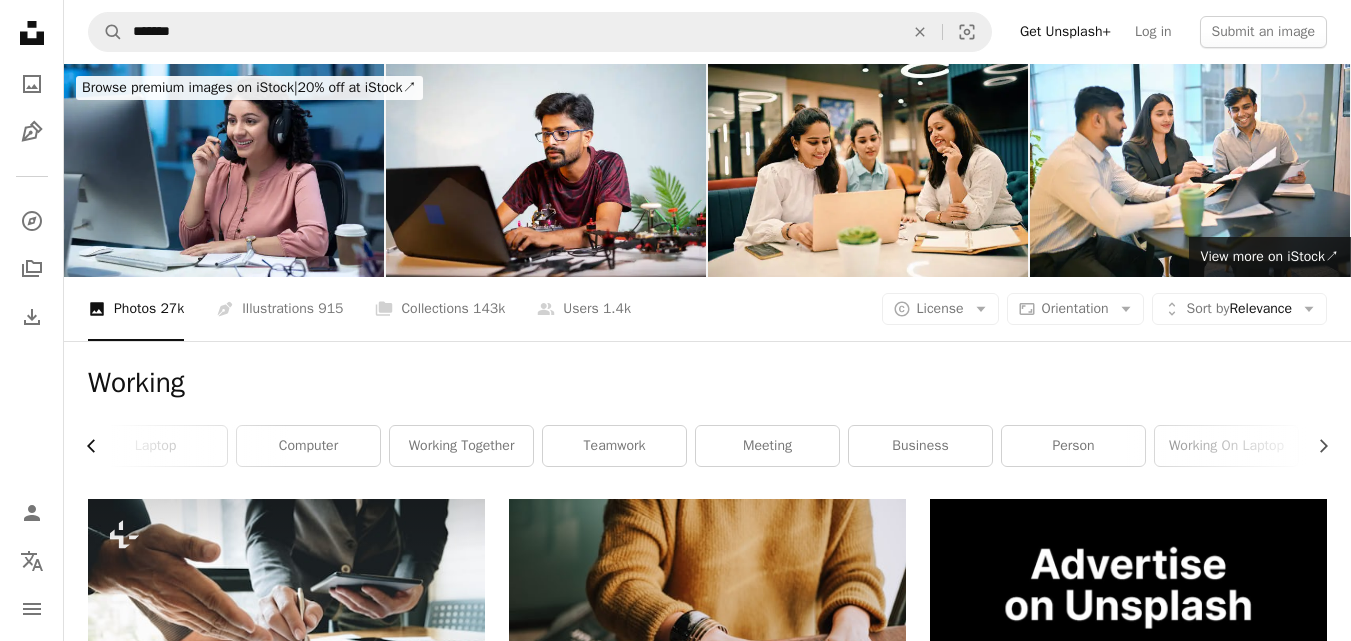 click on "Chevron left" 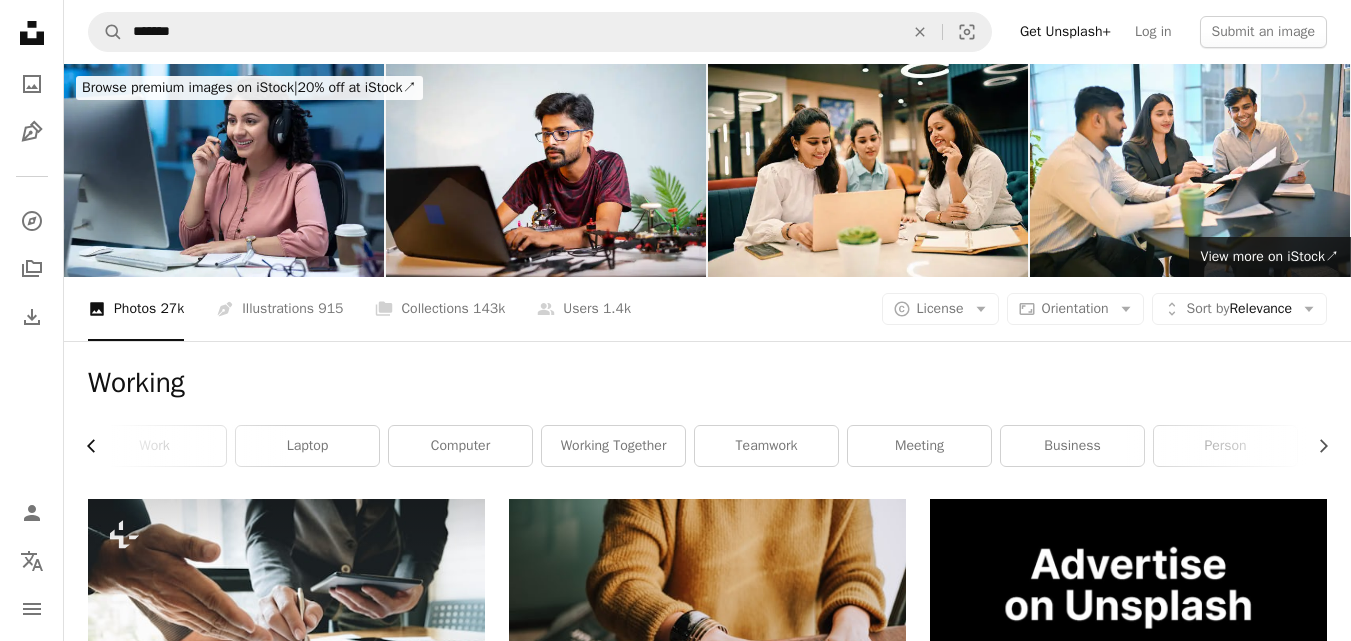 click on "Chevron left" 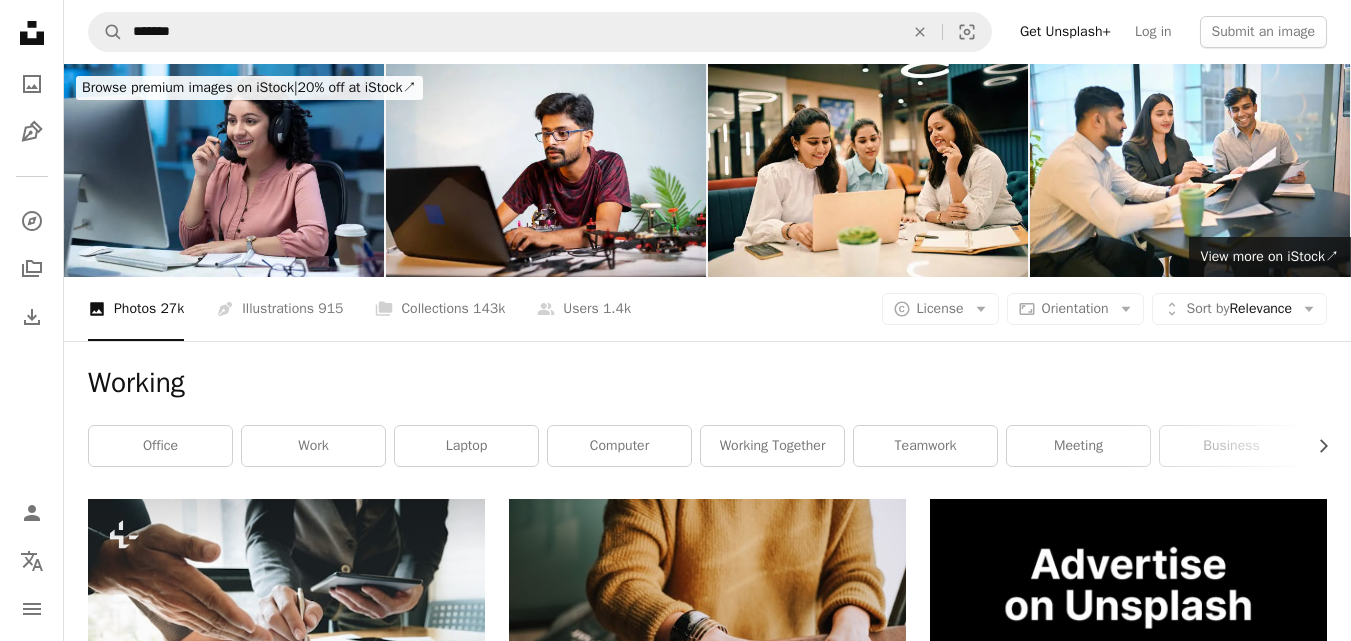 click on "office" at bounding box center [160, 446] 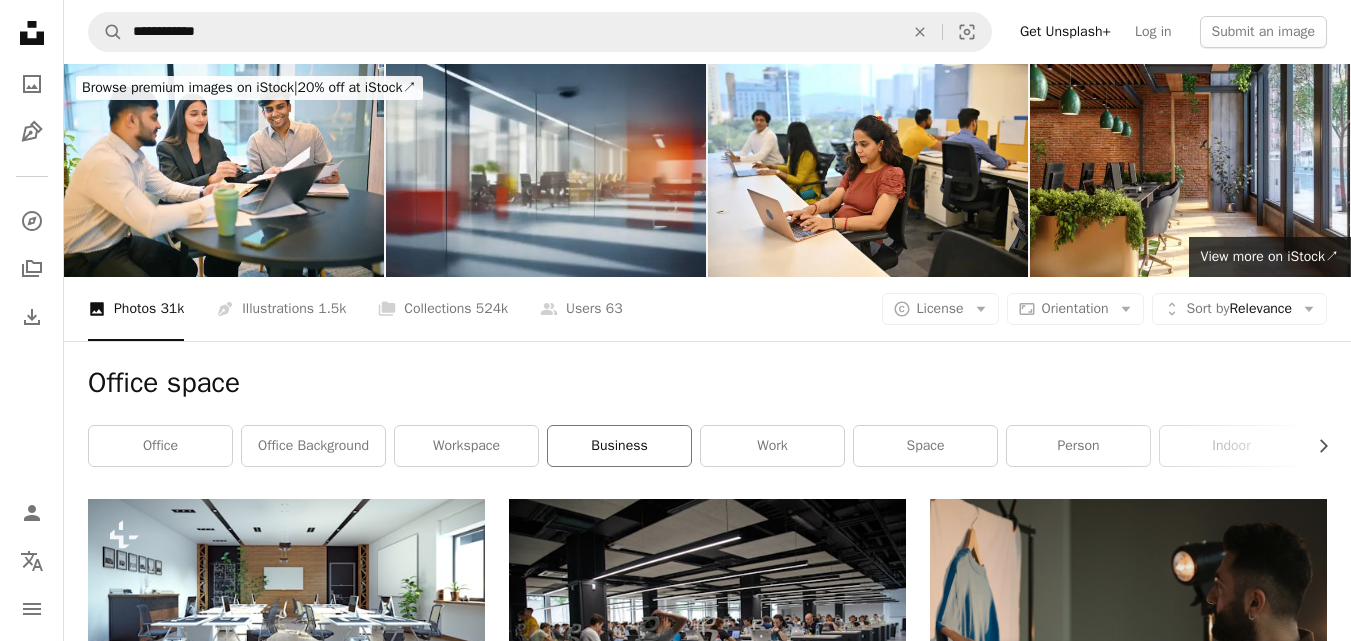 click on "business" at bounding box center (619, 446) 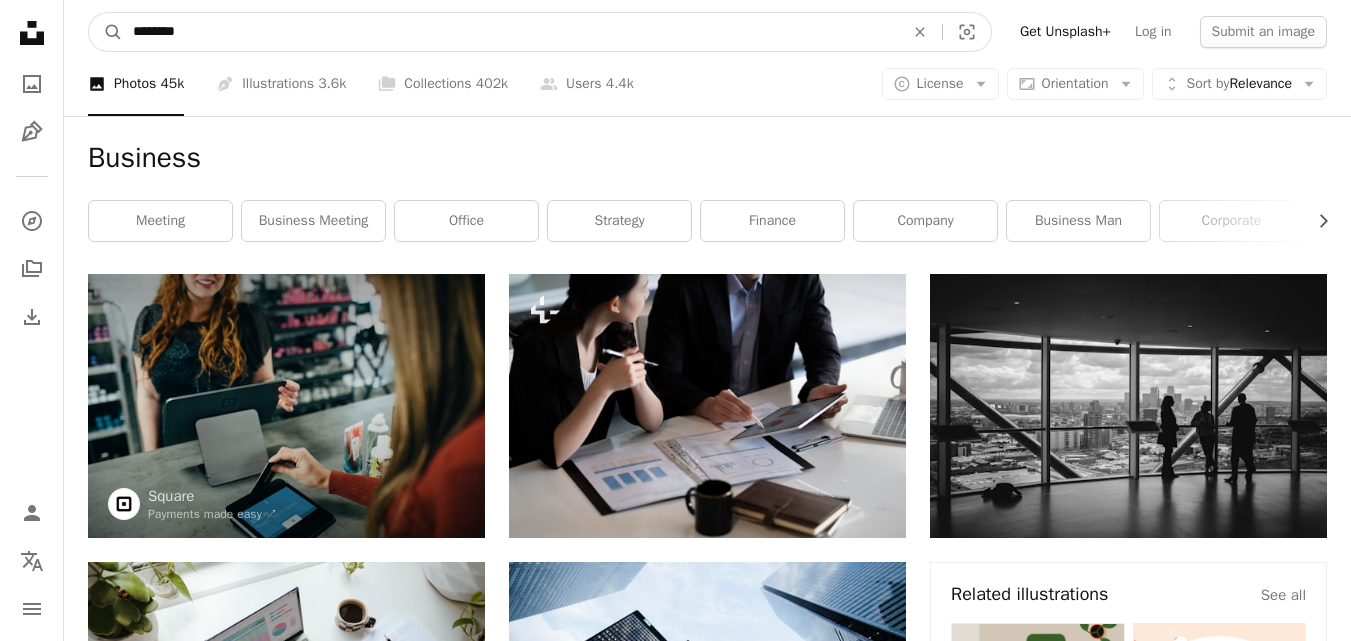 click on "********" at bounding box center [510, 32] 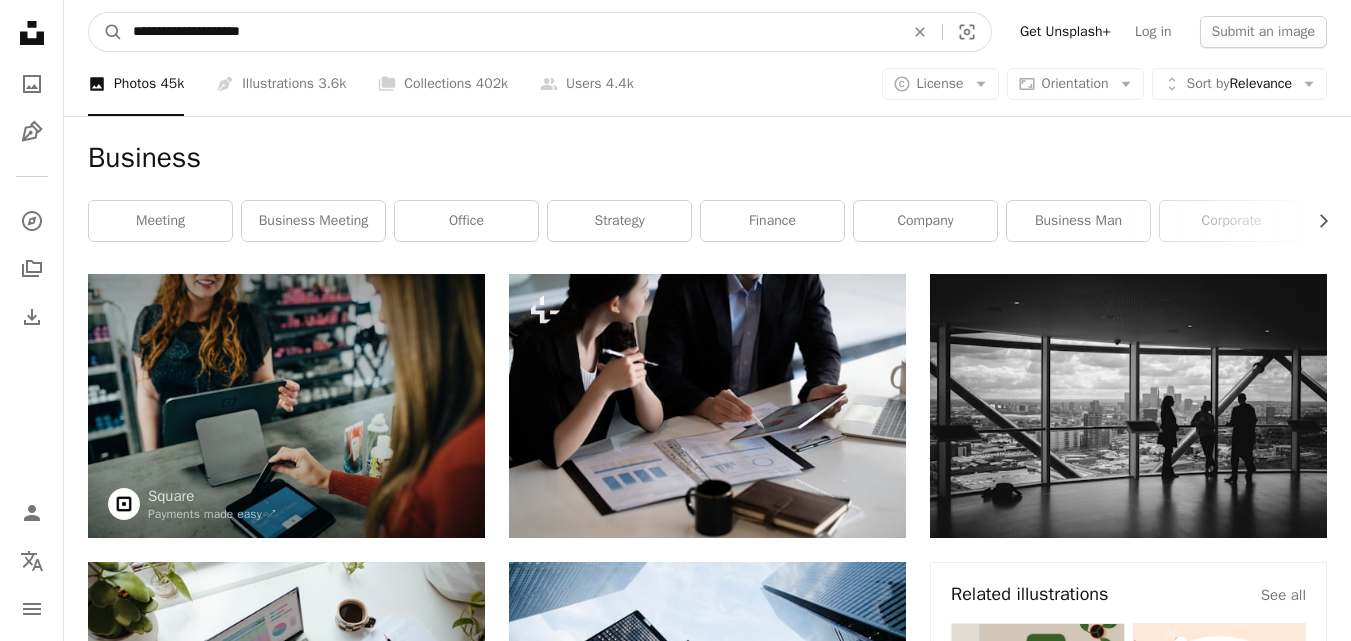 type on "**********" 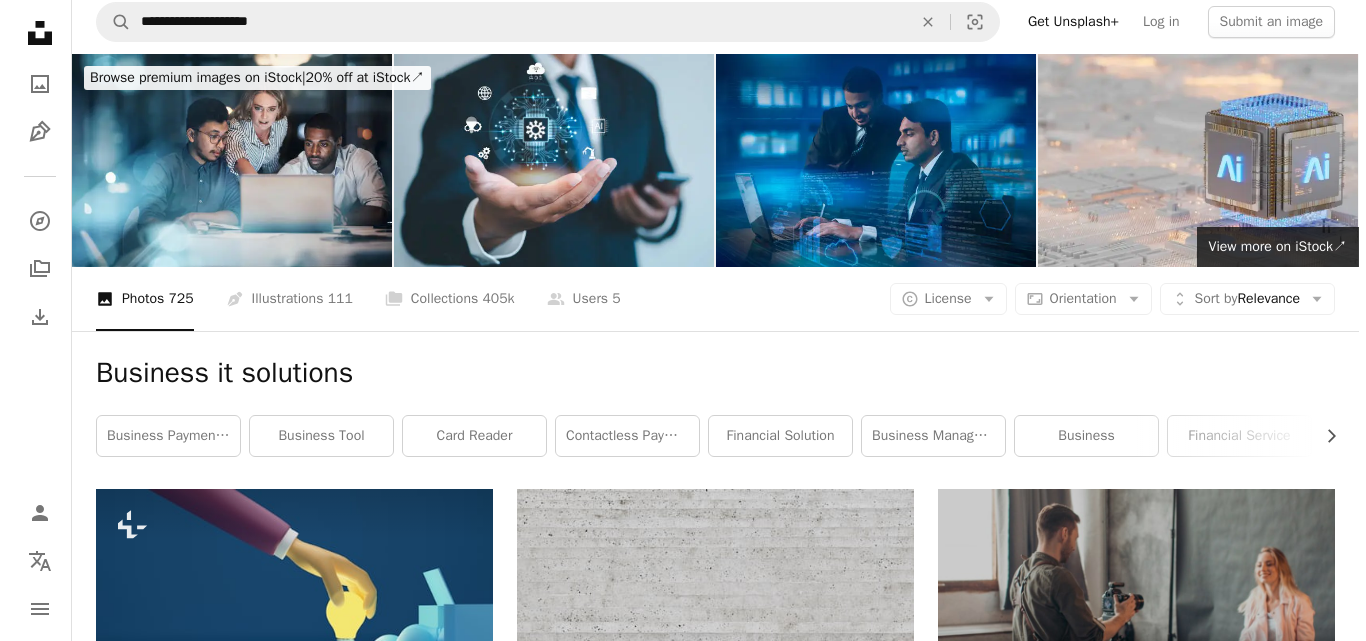 scroll, scrollTop: 0, scrollLeft: 0, axis: both 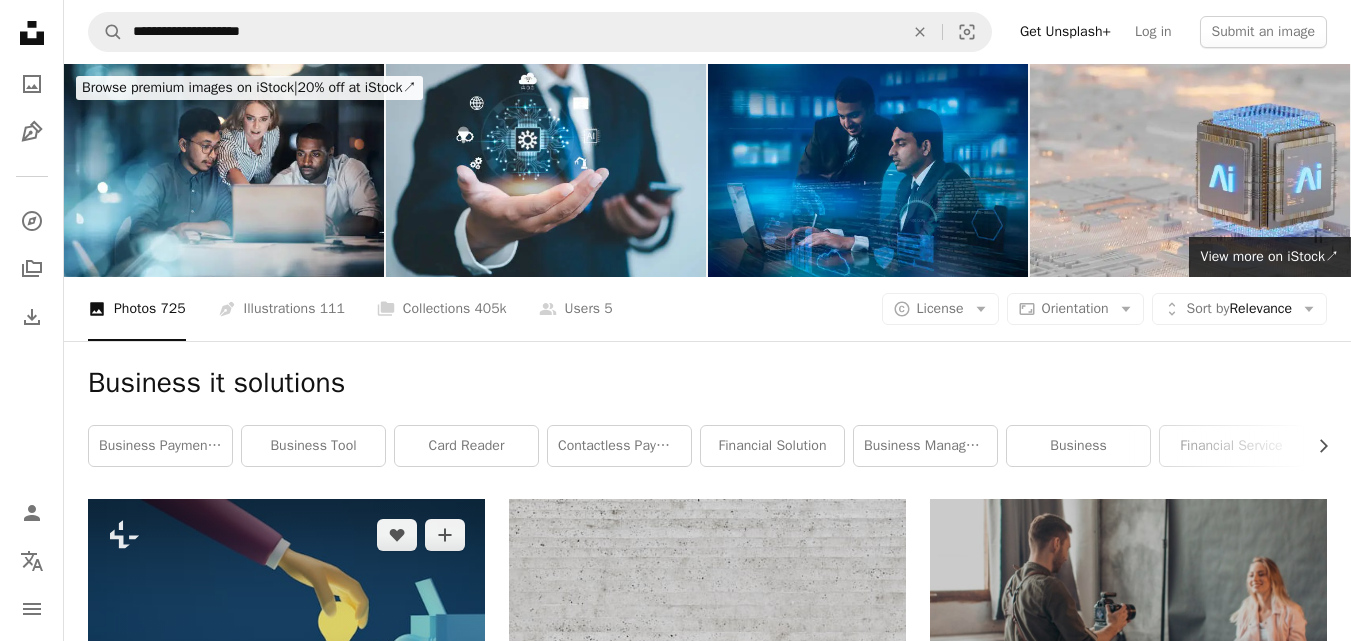 click at bounding box center (286, 625) 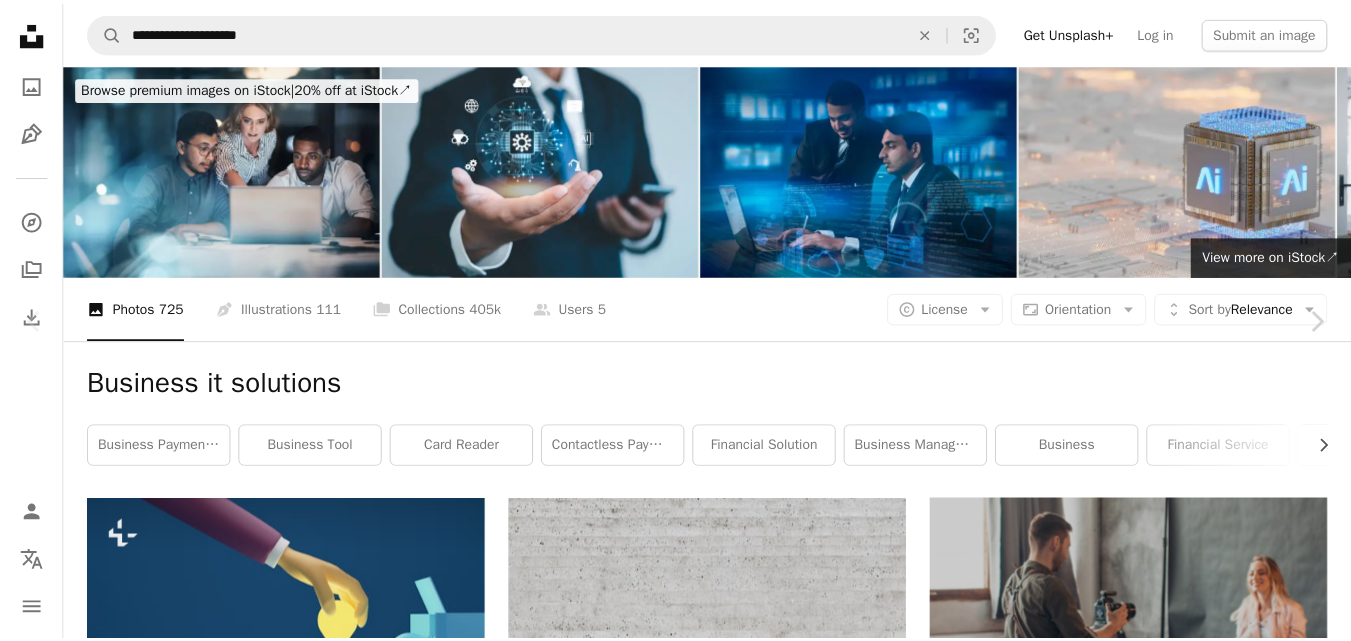scroll, scrollTop: 3464, scrollLeft: 0, axis: vertical 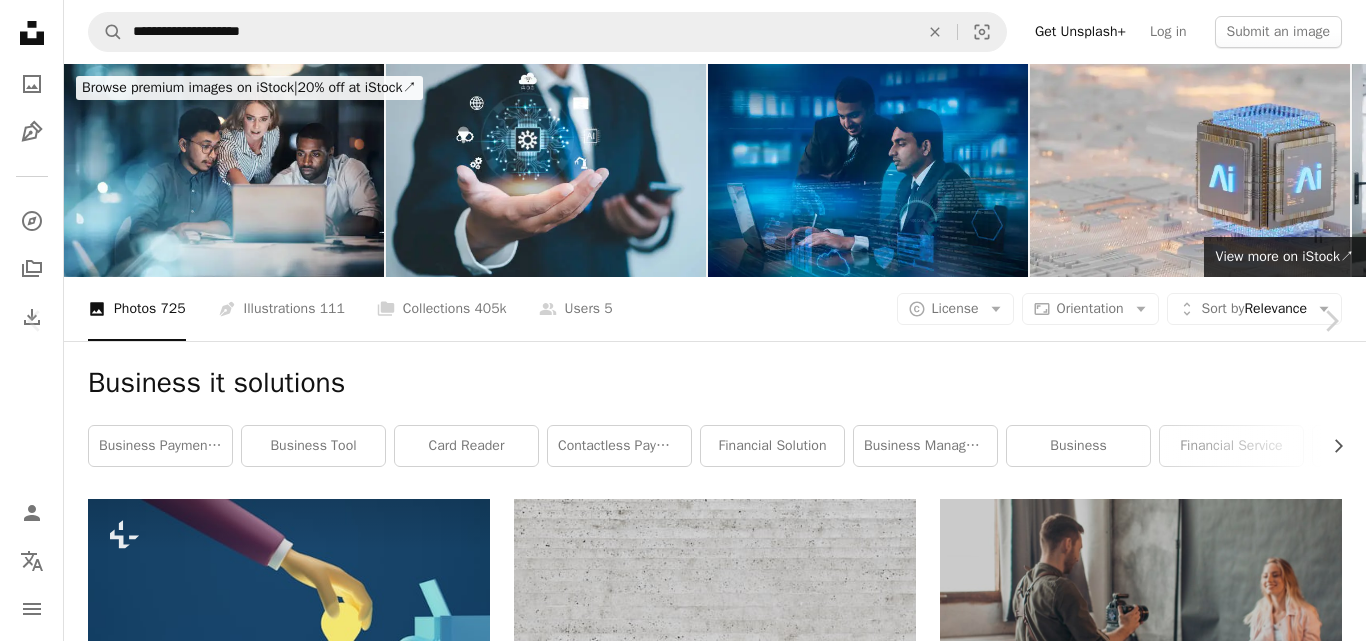 click on "An X shape" at bounding box center [20, 20] 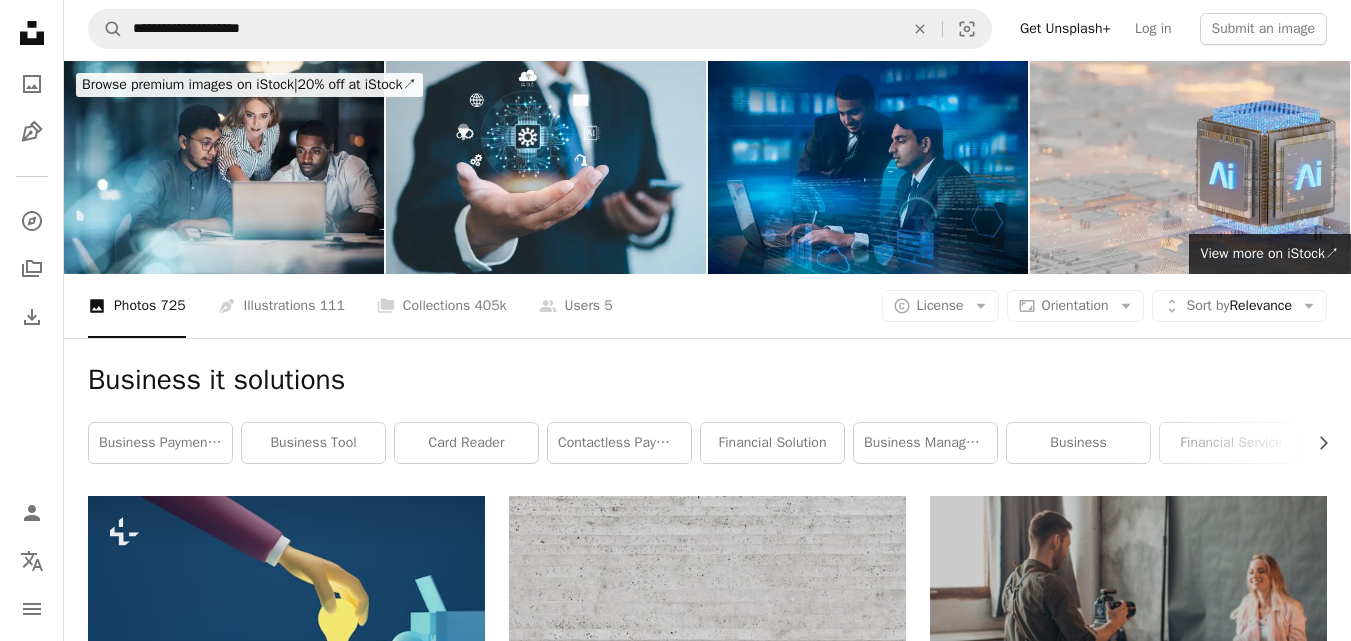 scroll, scrollTop: 0, scrollLeft: 0, axis: both 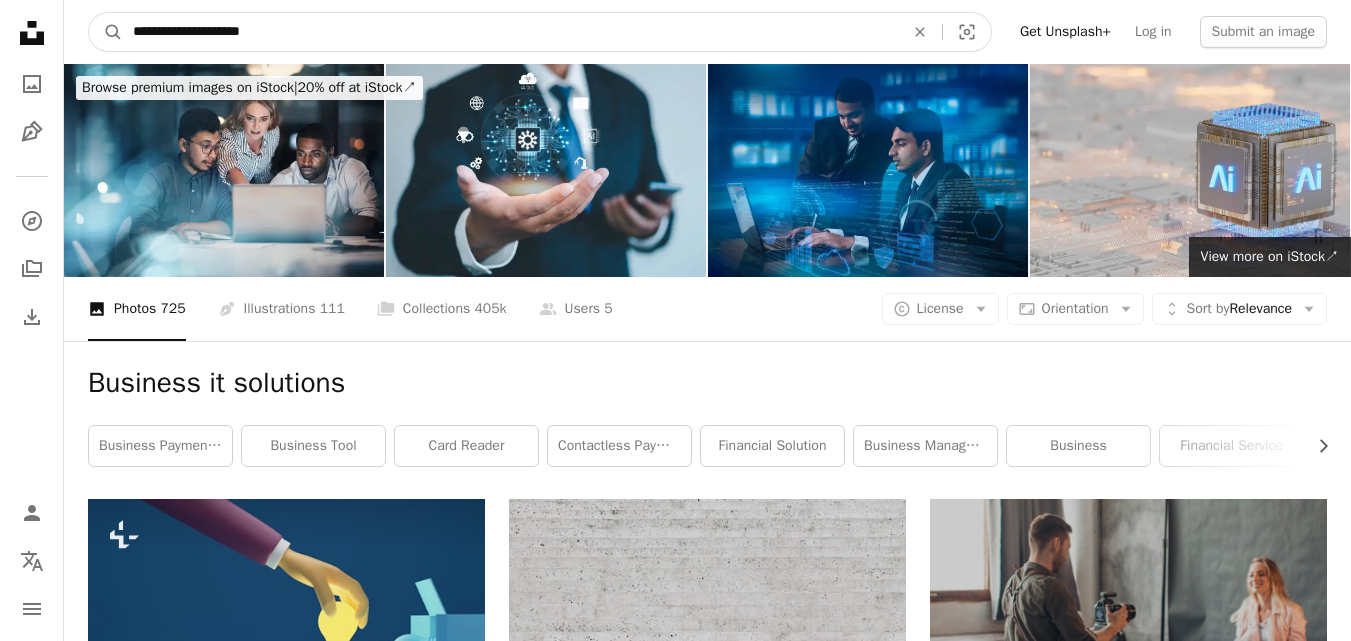 click on "**********" at bounding box center (510, 32) 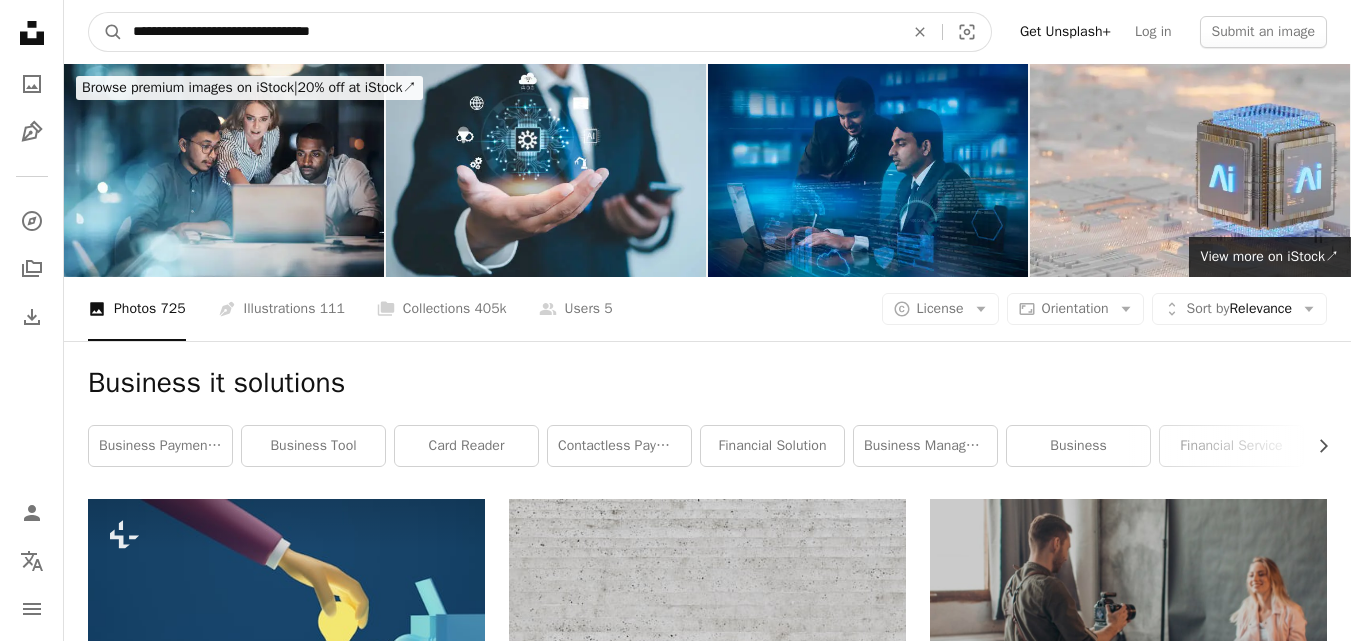 type on "**********" 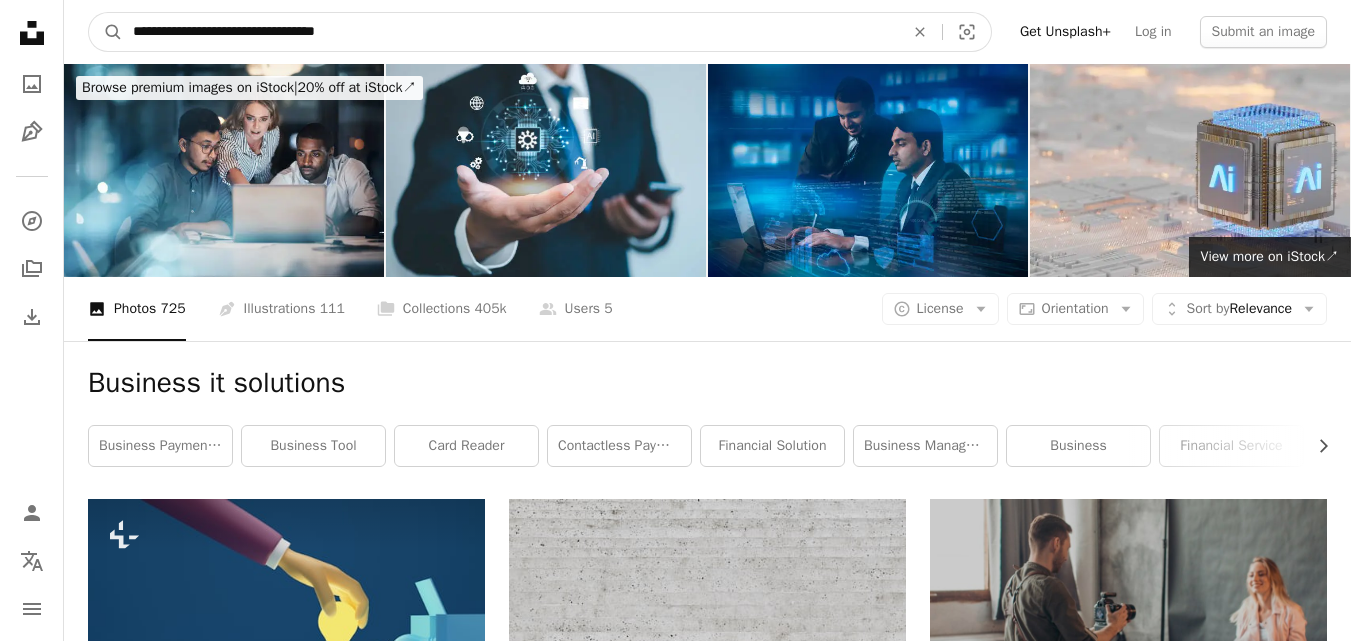 click on "A magnifying glass" at bounding box center (106, 32) 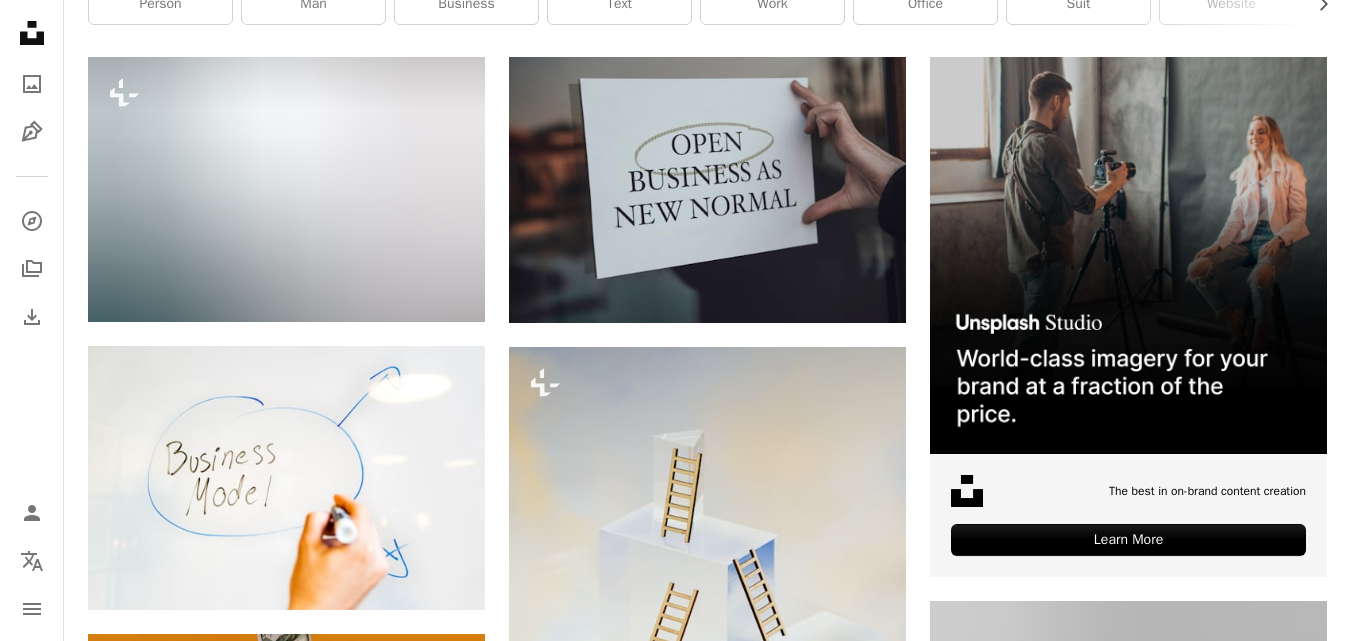 scroll, scrollTop: 0, scrollLeft: 0, axis: both 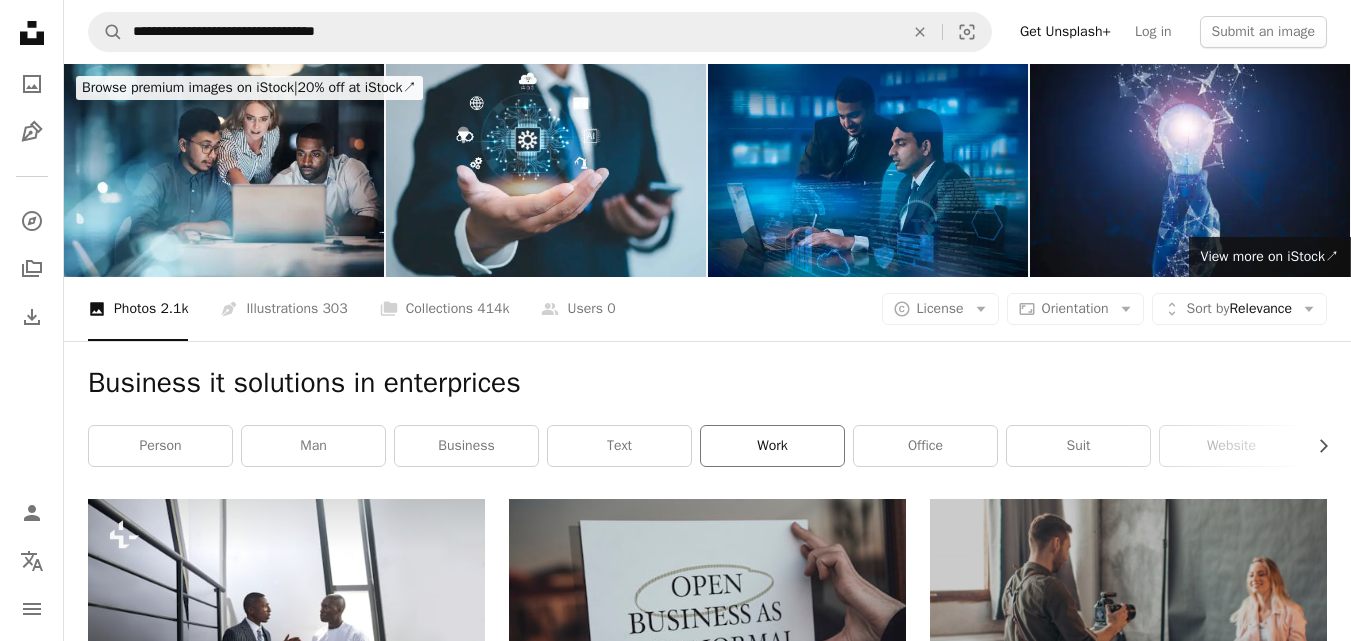 click on "work" at bounding box center (772, 446) 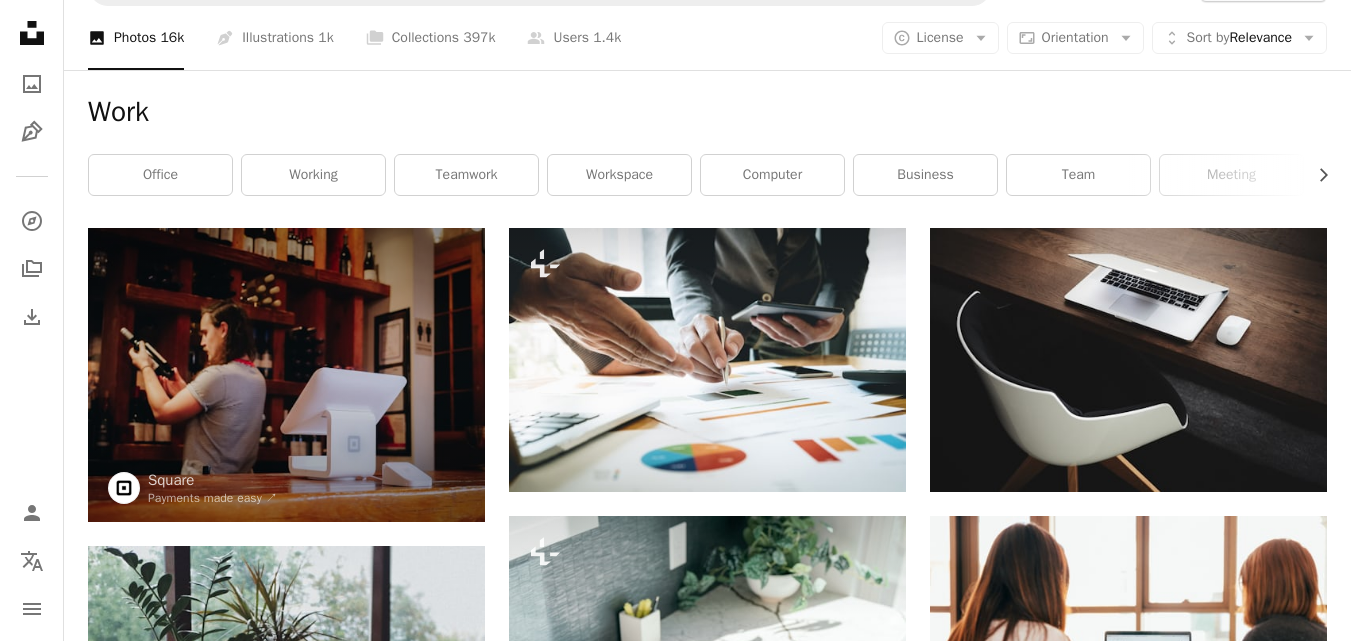 scroll, scrollTop: 0, scrollLeft: 0, axis: both 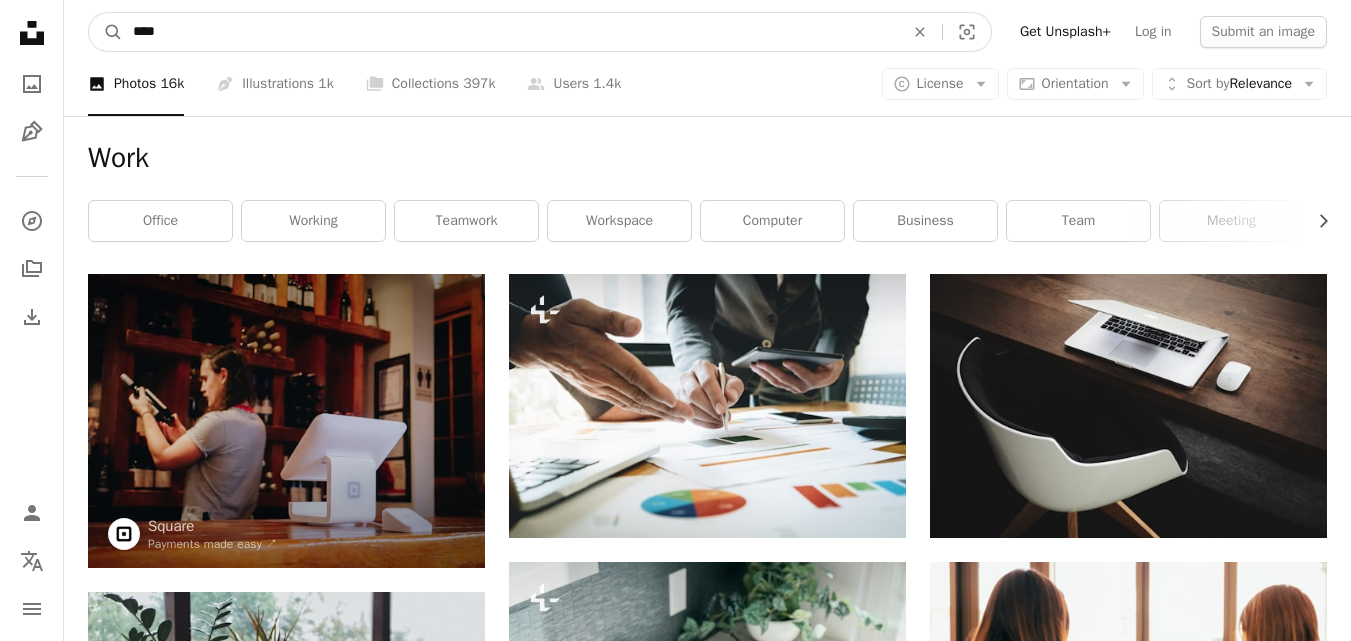 click on "****" at bounding box center [510, 32] 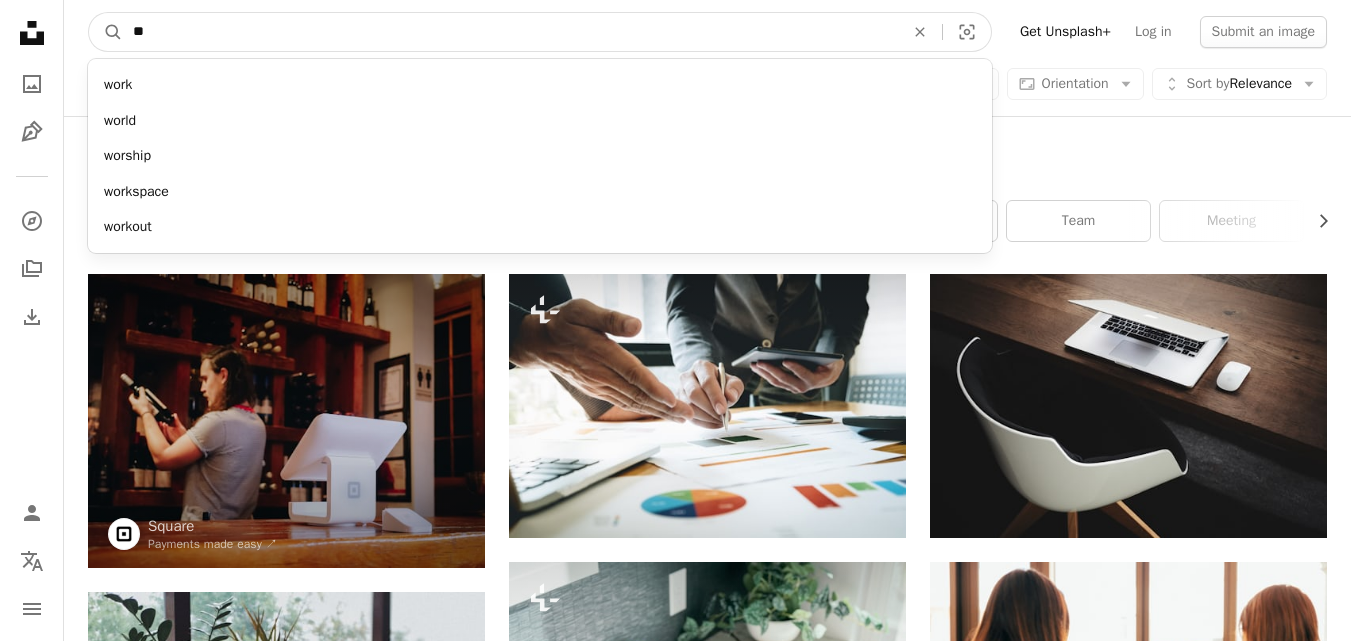 type on "*" 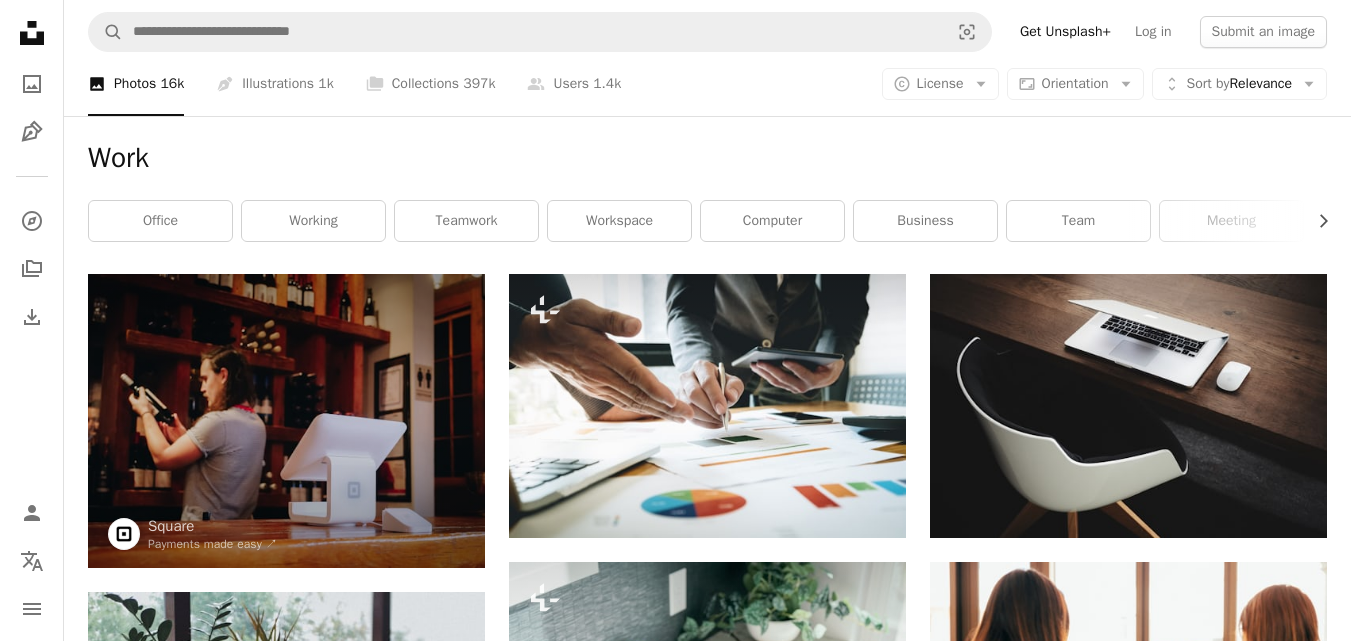 click on "Work" at bounding box center (707, 158) 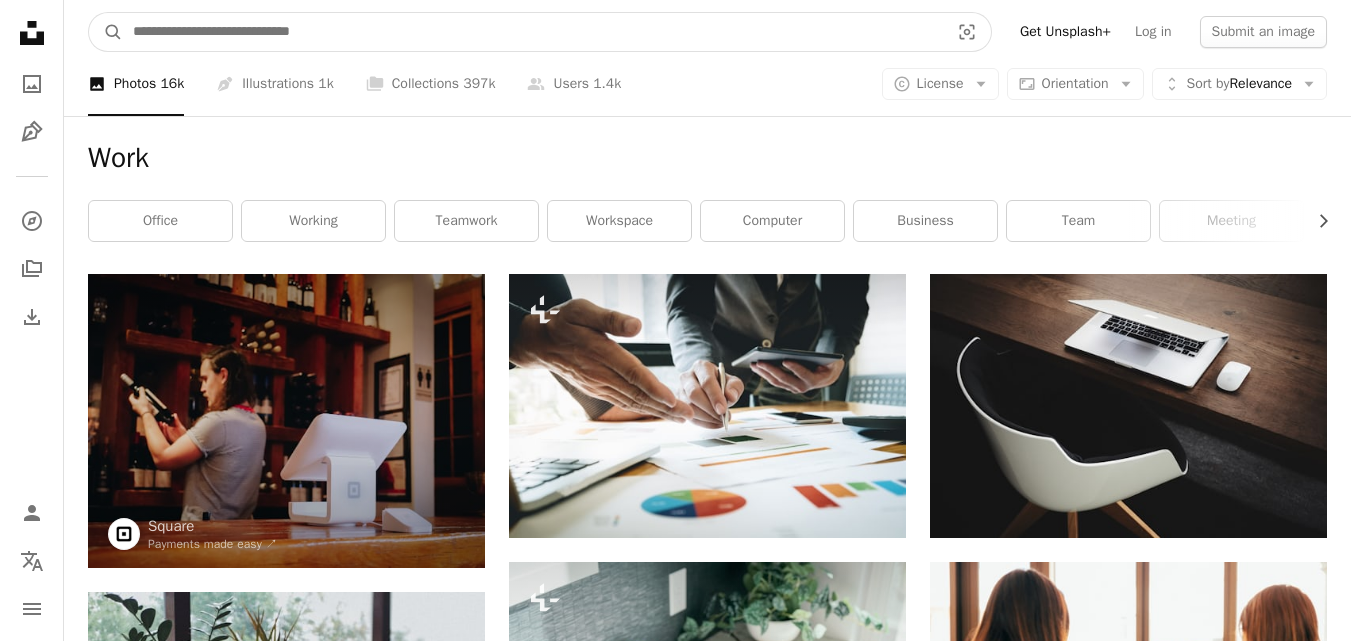 click at bounding box center (533, 32) 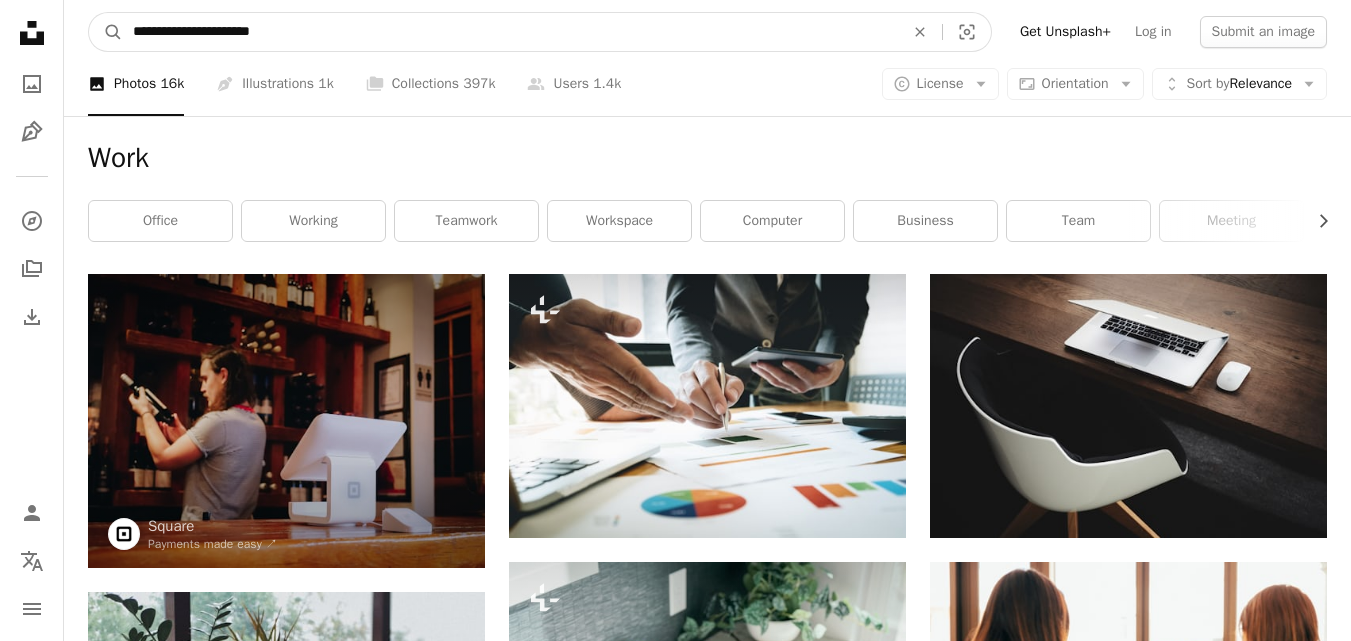 type on "**********" 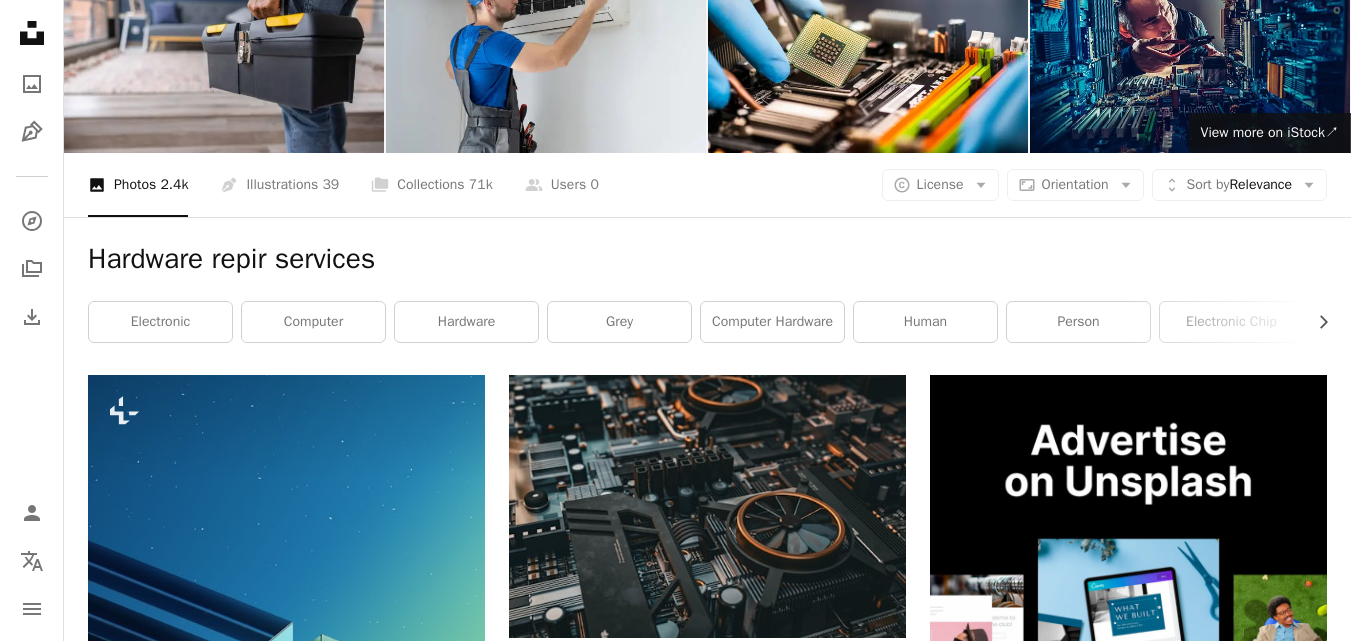 scroll, scrollTop: 0, scrollLeft: 0, axis: both 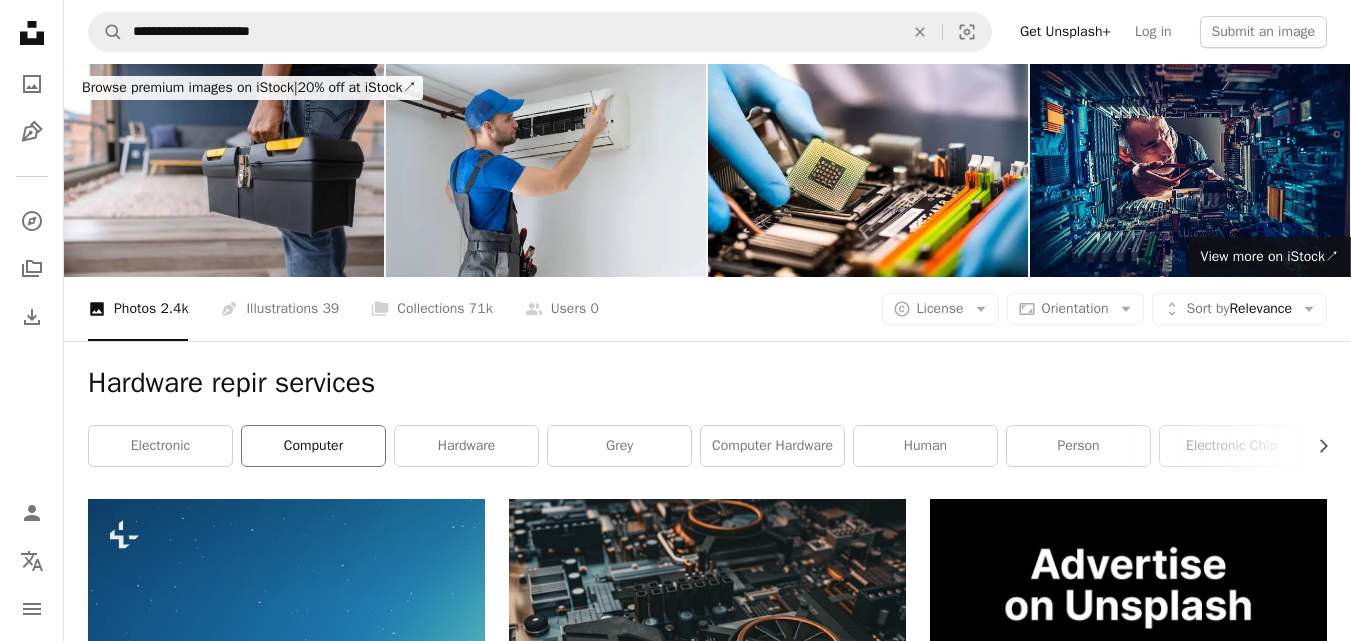click on "computer" at bounding box center (313, 446) 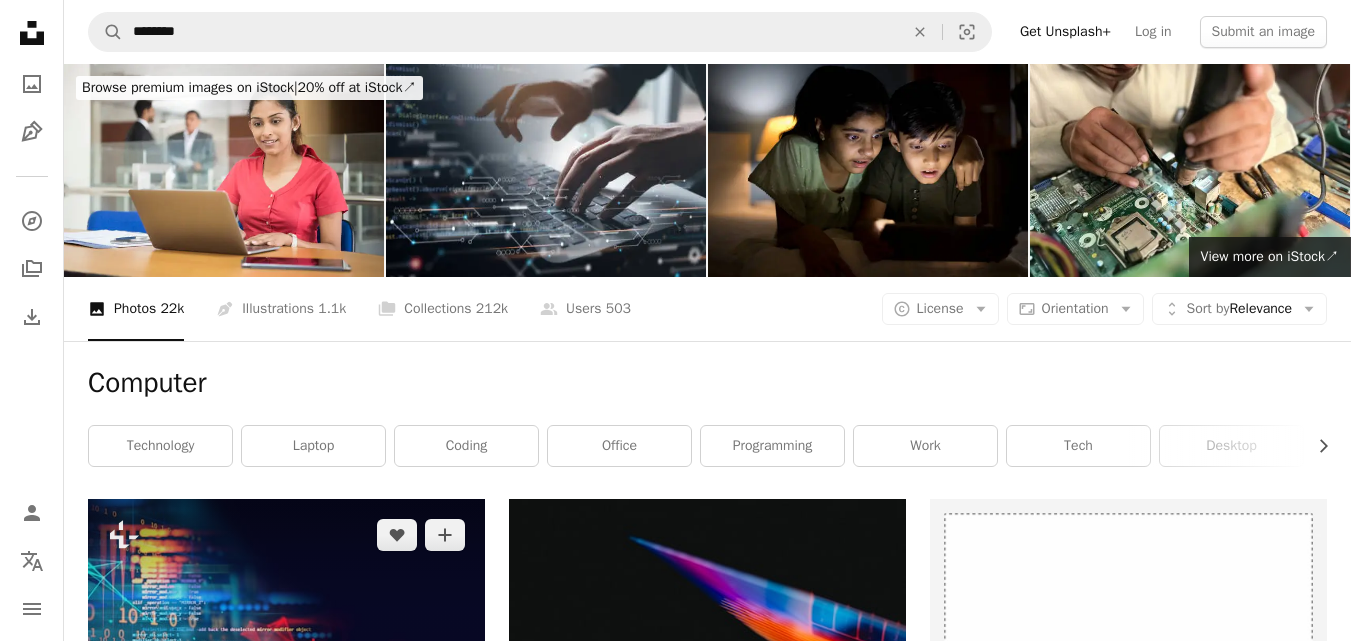 click at bounding box center (286, 627) 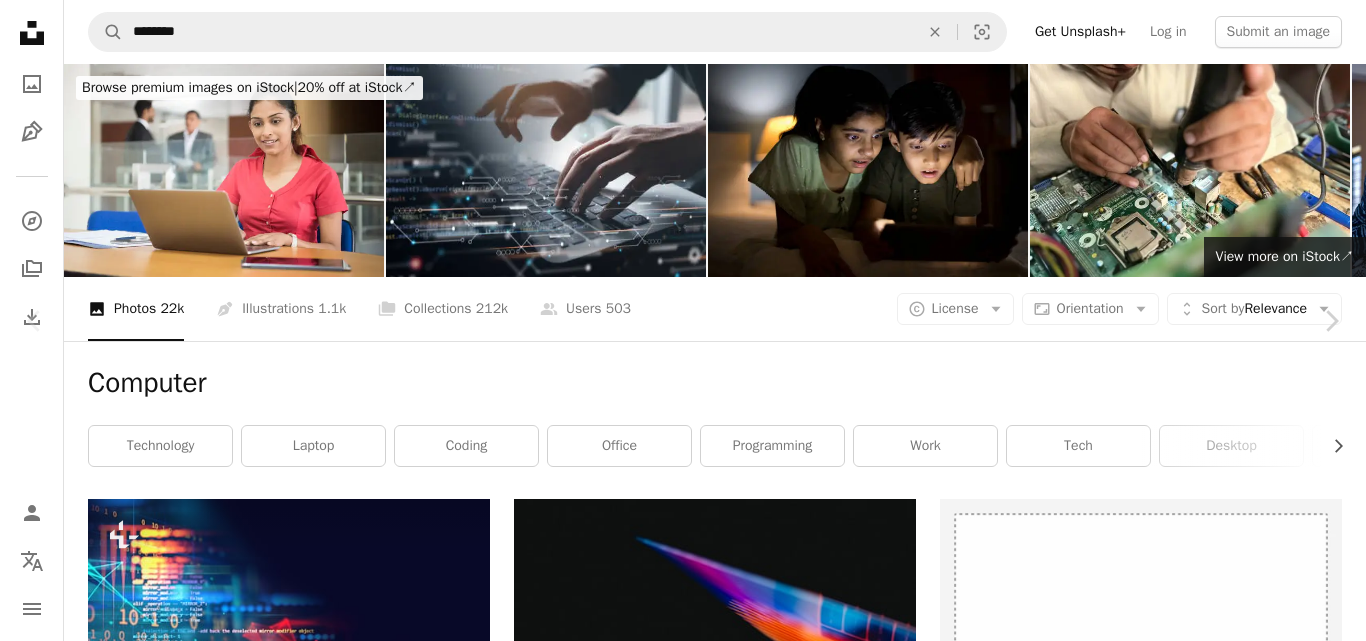 click on "An X shape" at bounding box center (20, 20) 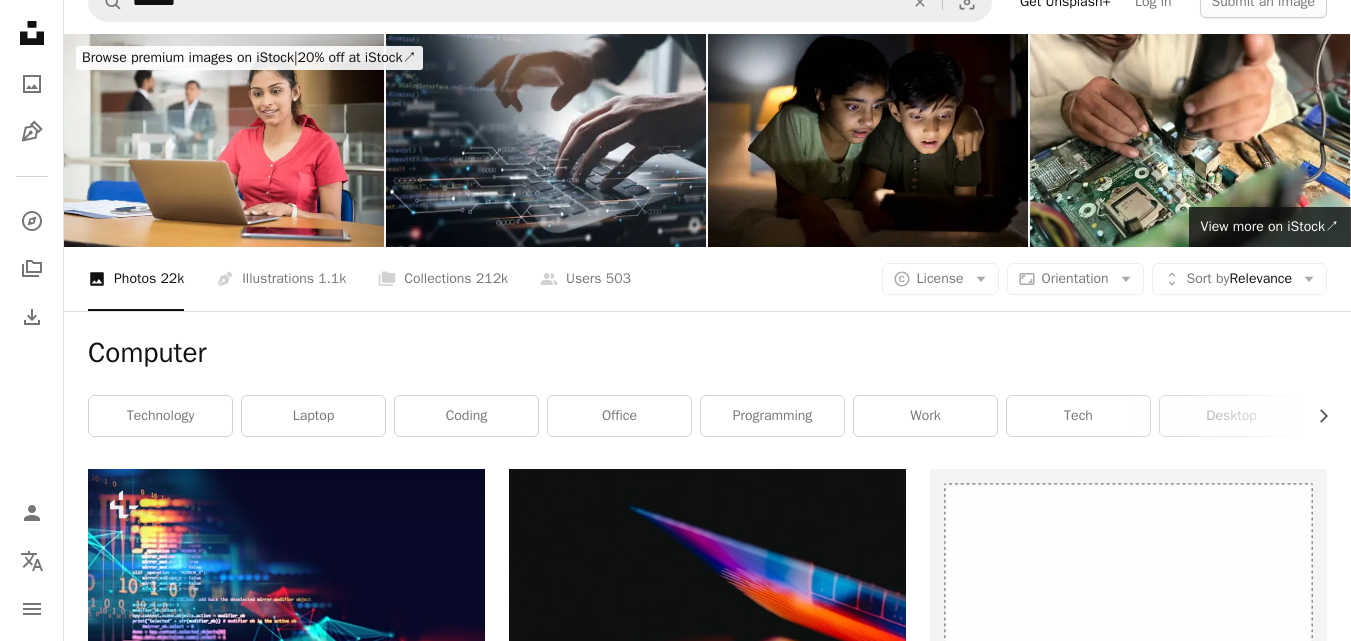 scroll, scrollTop: 0, scrollLeft: 0, axis: both 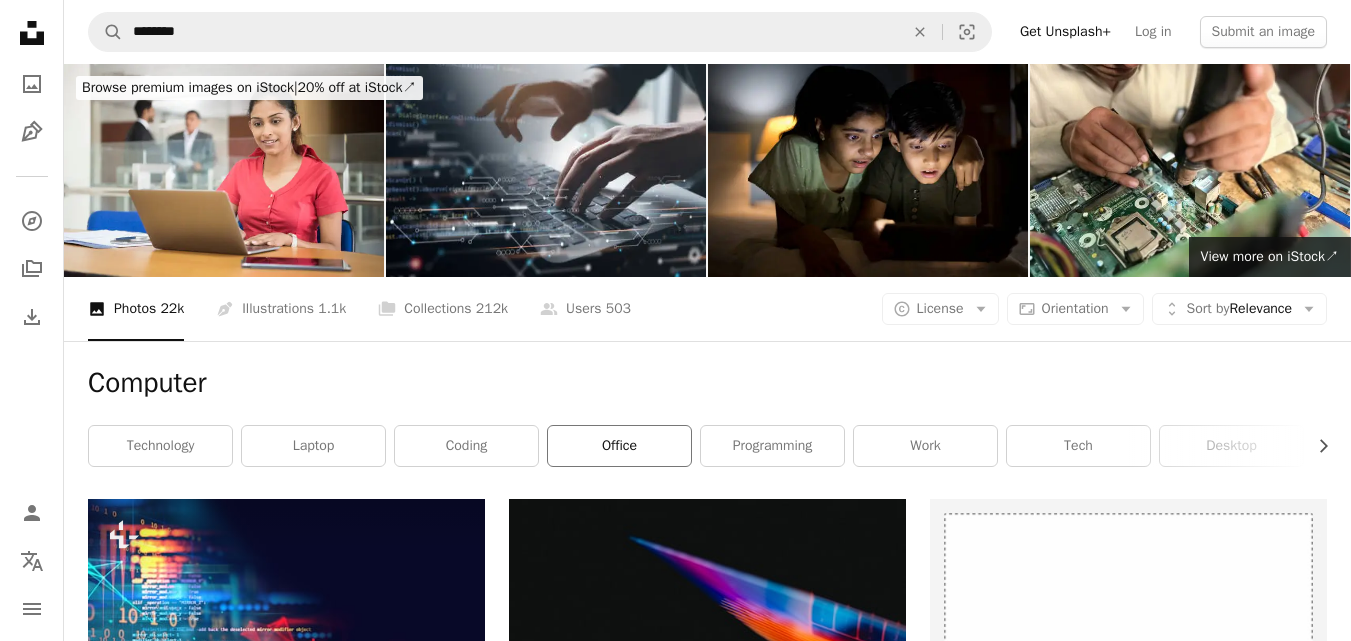 click on "office" at bounding box center (619, 446) 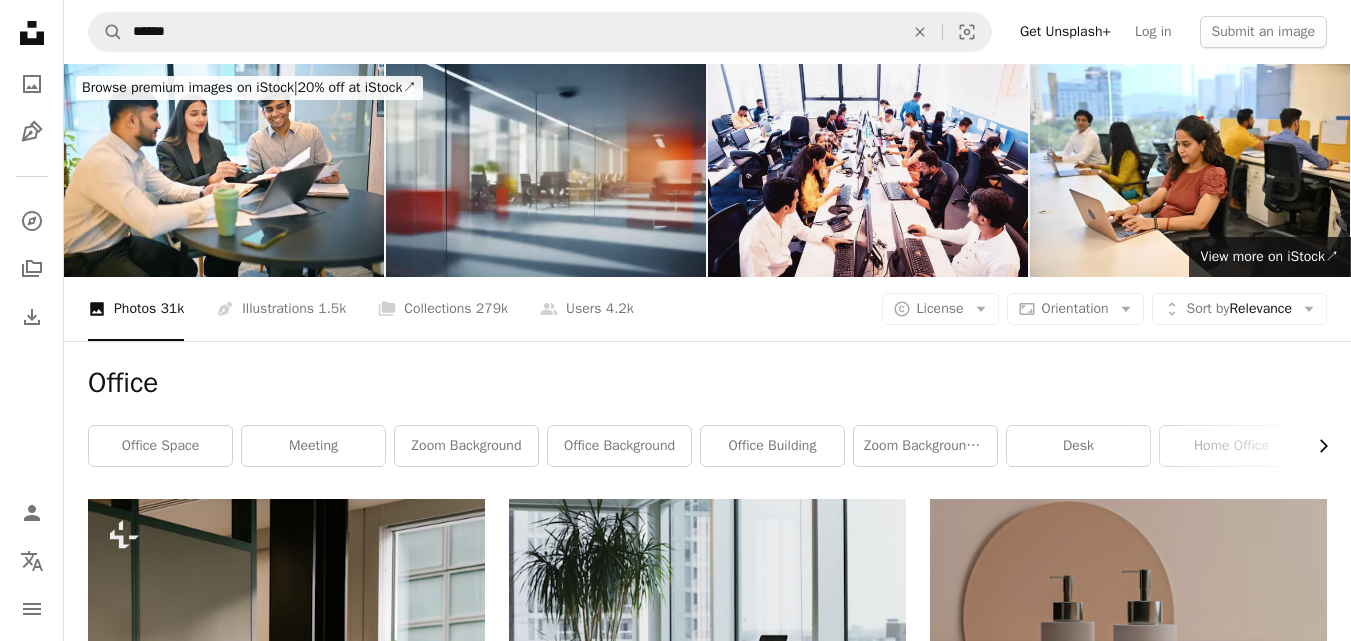 click on "Chevron right" 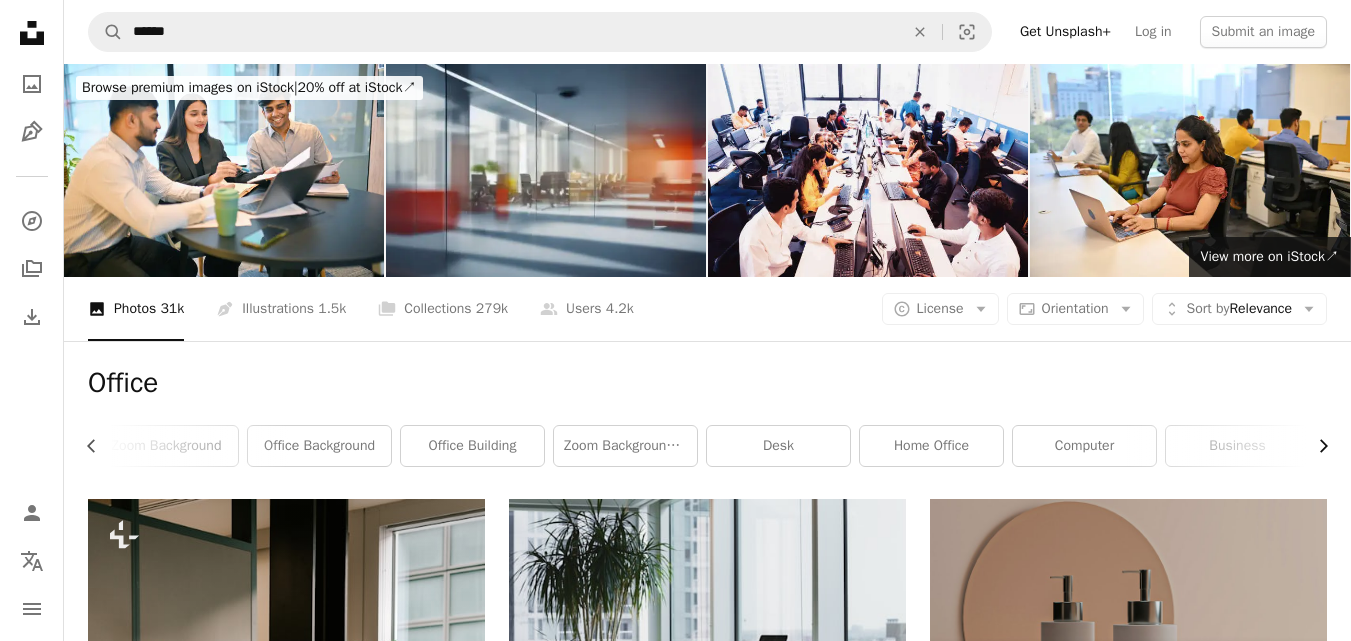 click on "Chevron right" 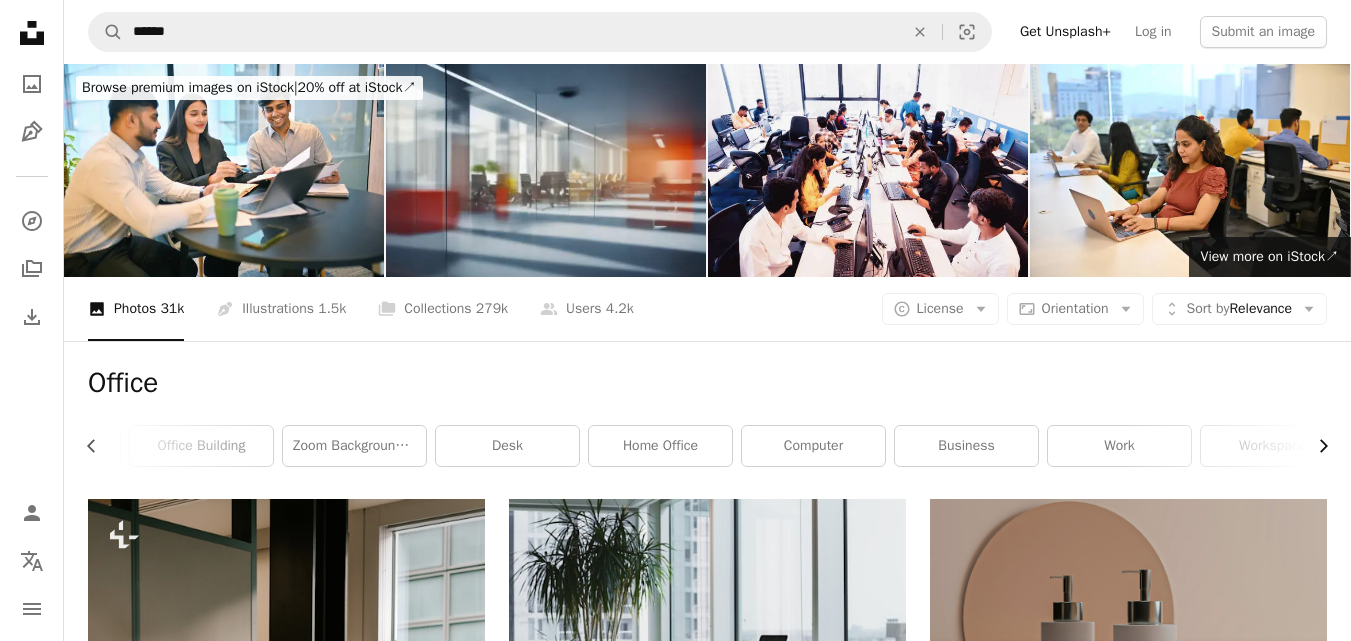 scroll, scrollTop: 0, scrollLeft: 589, axis: horizontal 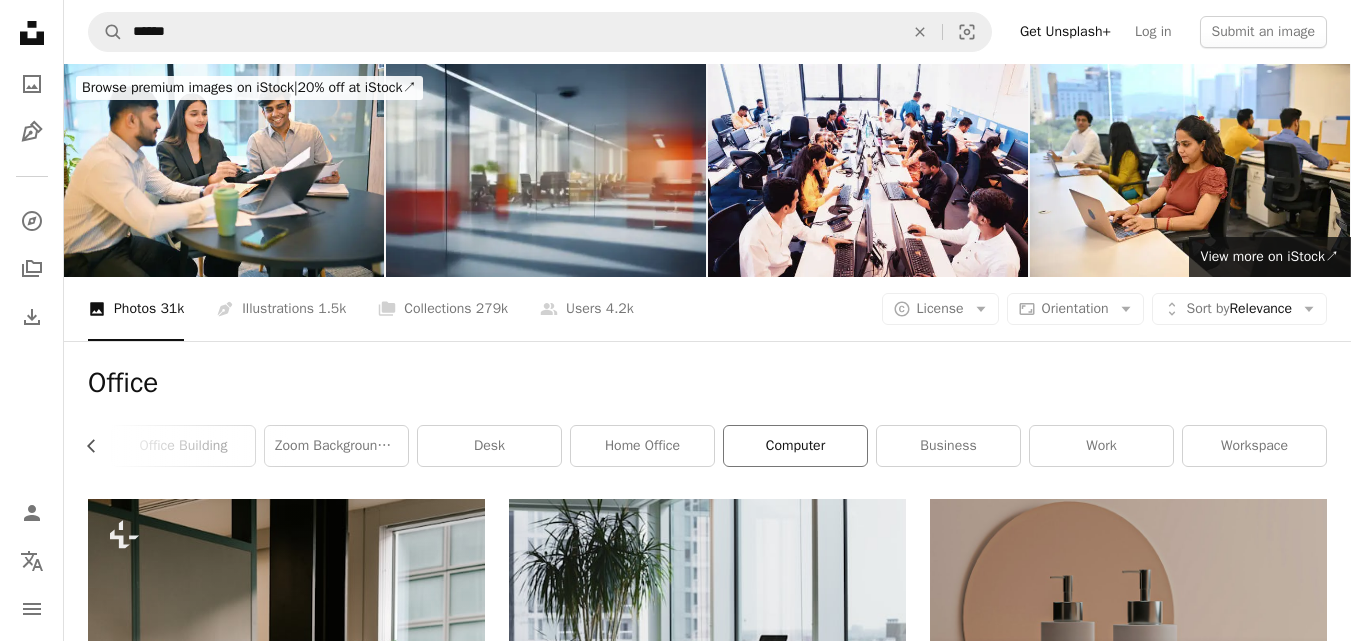 click on "computer" at bounding box center [795, 446] 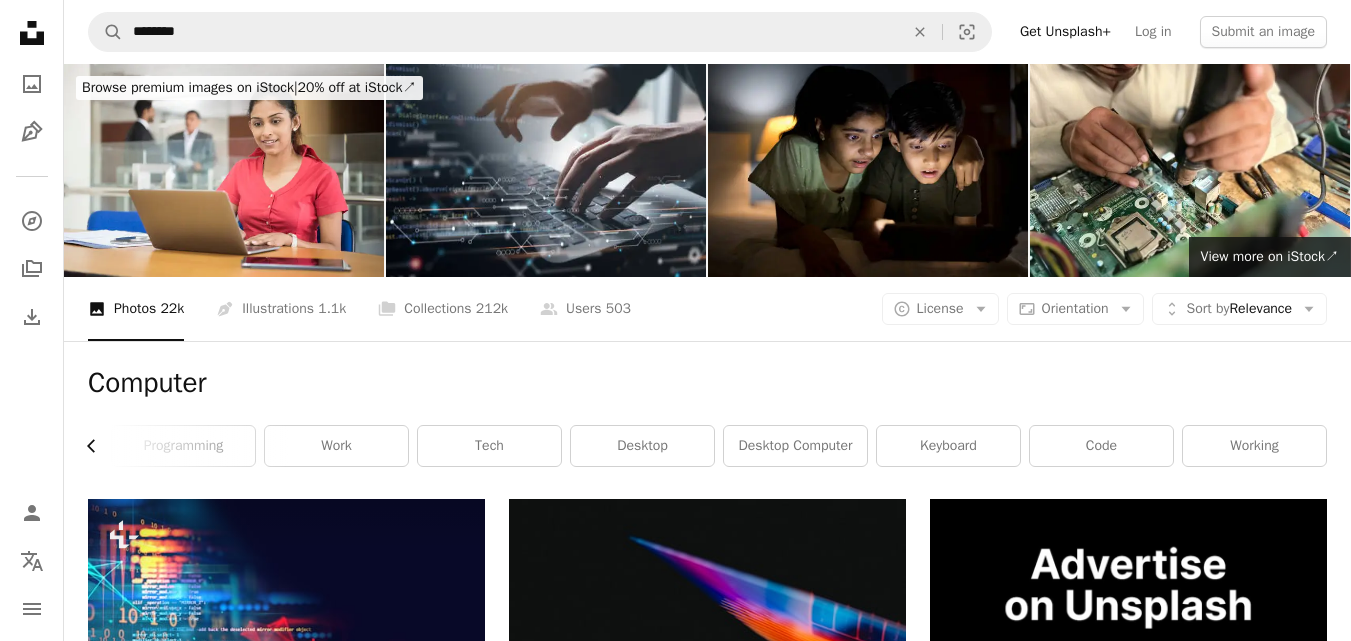 click 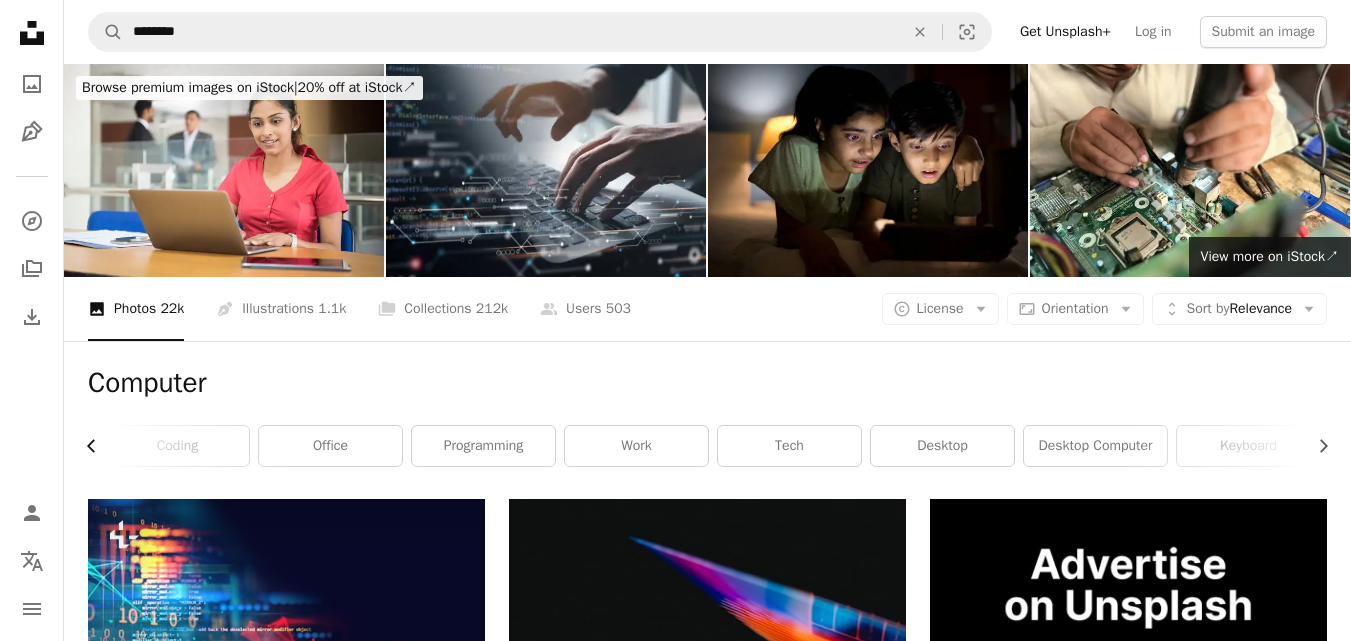 click 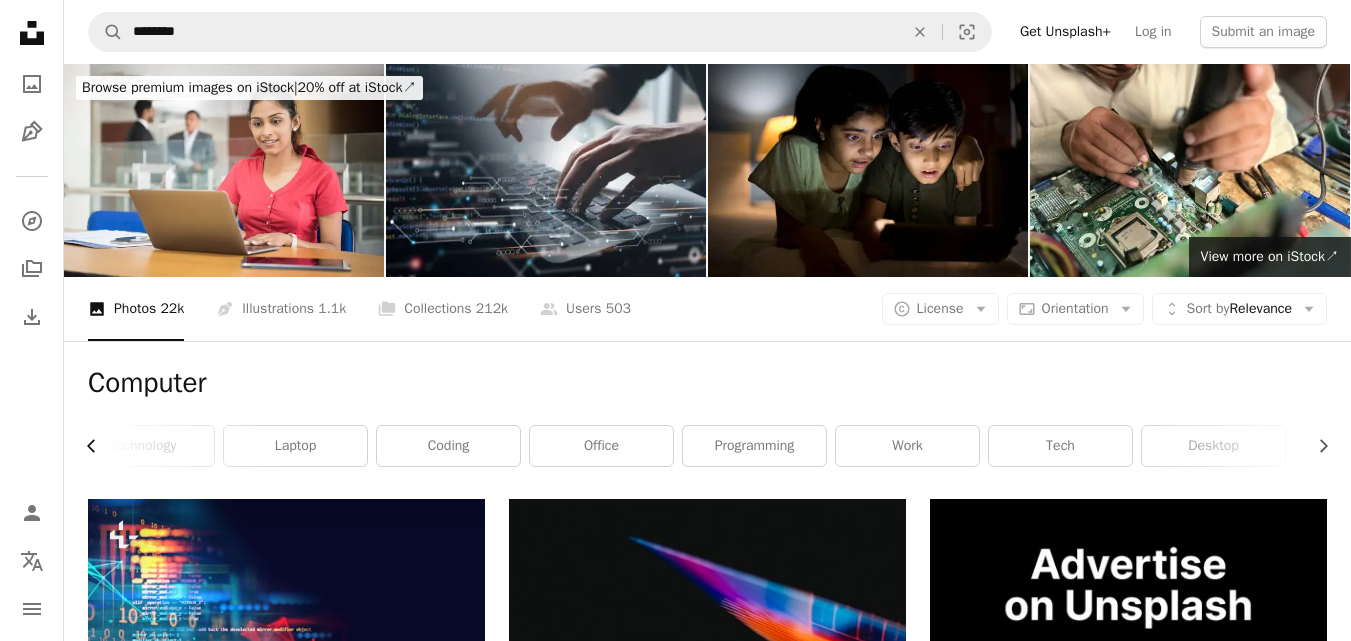 scroll, scrollTop: 0, scrollLeft: 0, axis: both 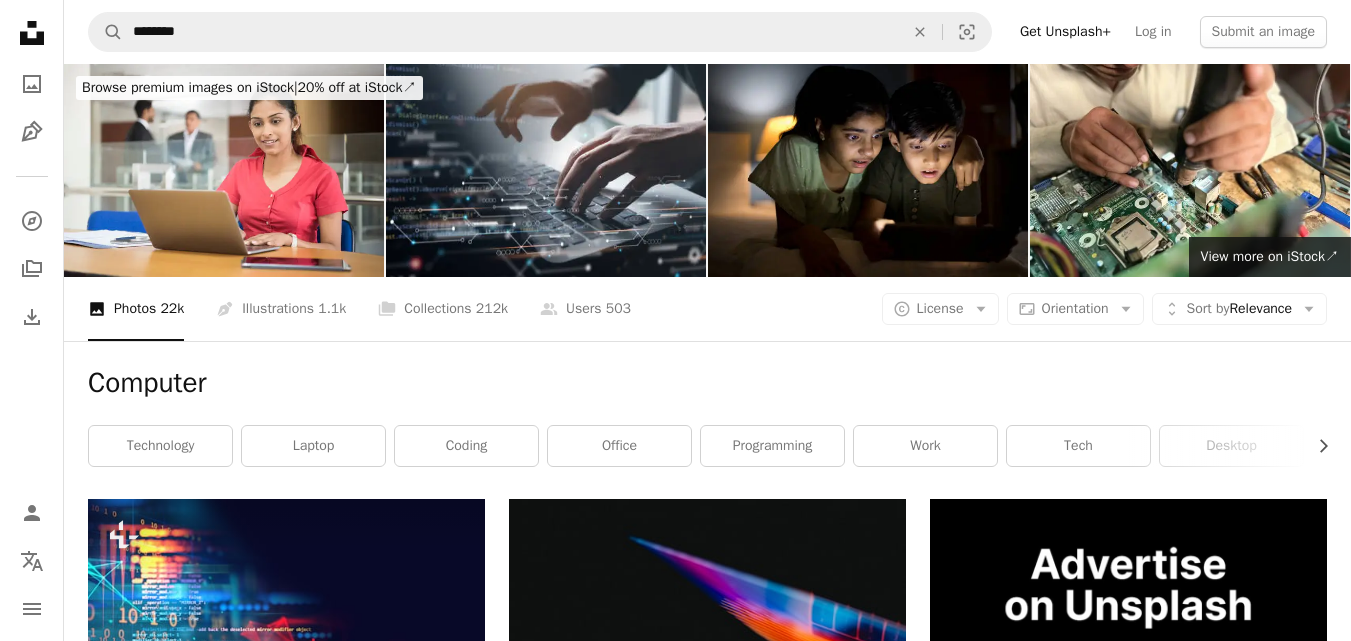 click on "technology" at bounding box center (160, 446) 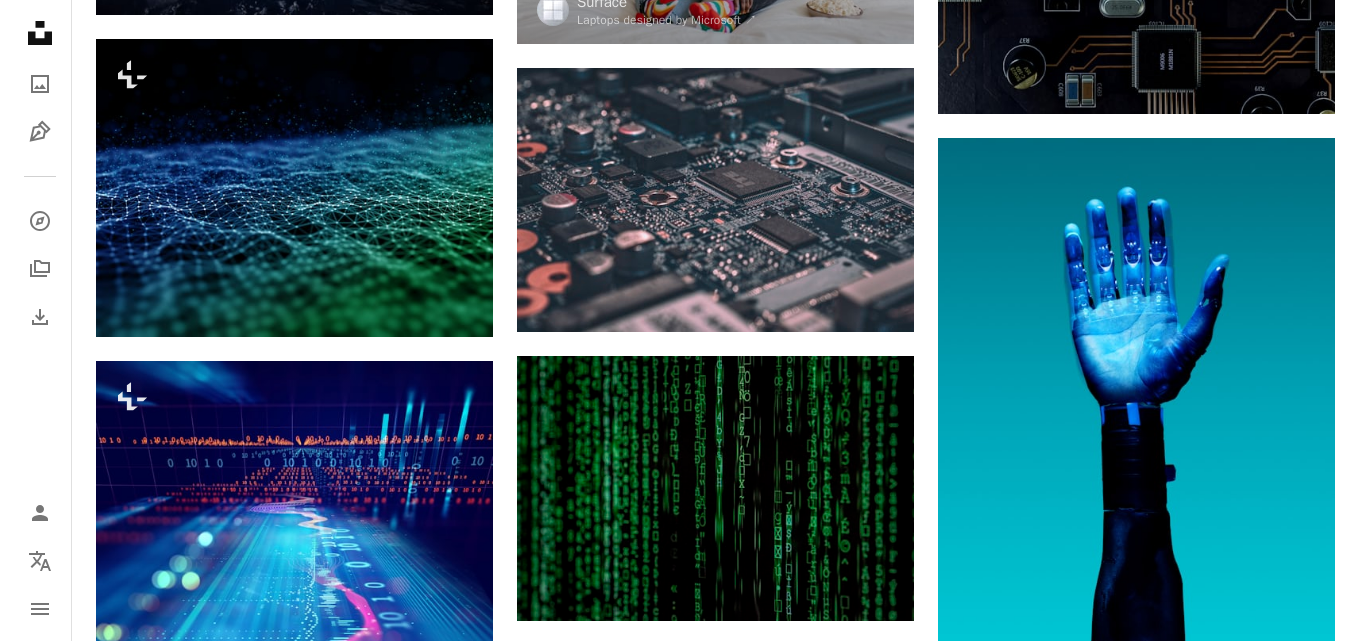 scroll, scrollTop: 1700, scrollLeft: 0, axis: vertical 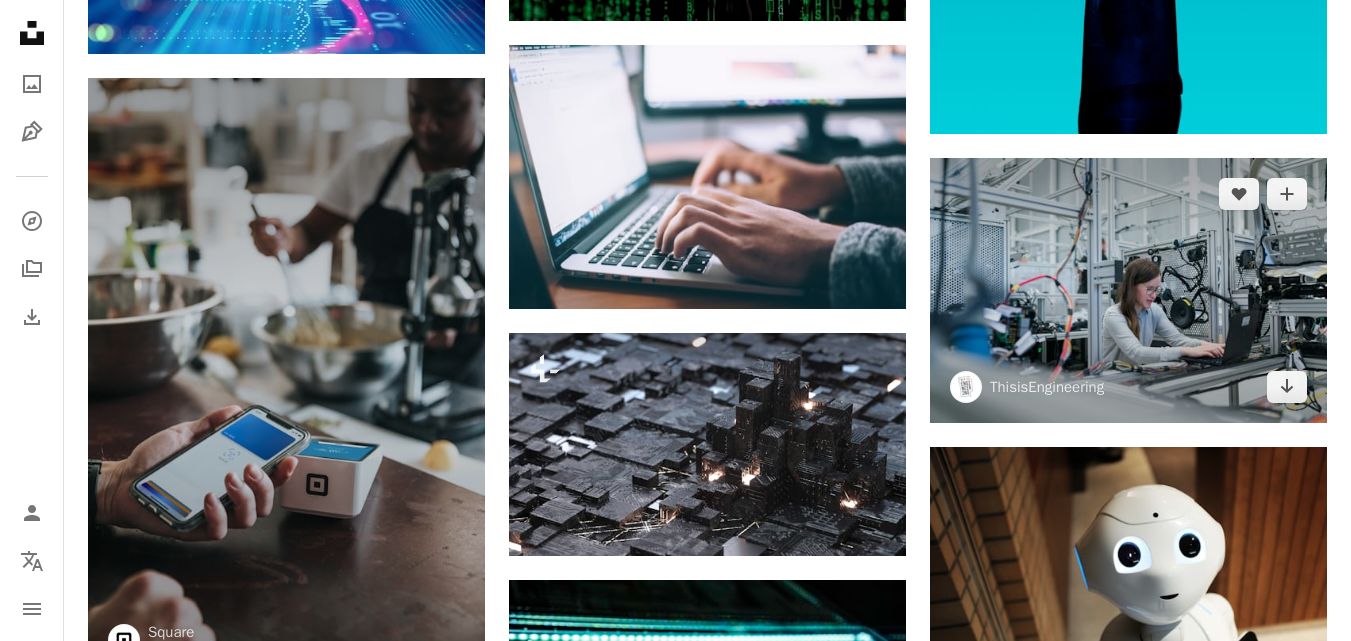 click at bounding box center [1128, 290] 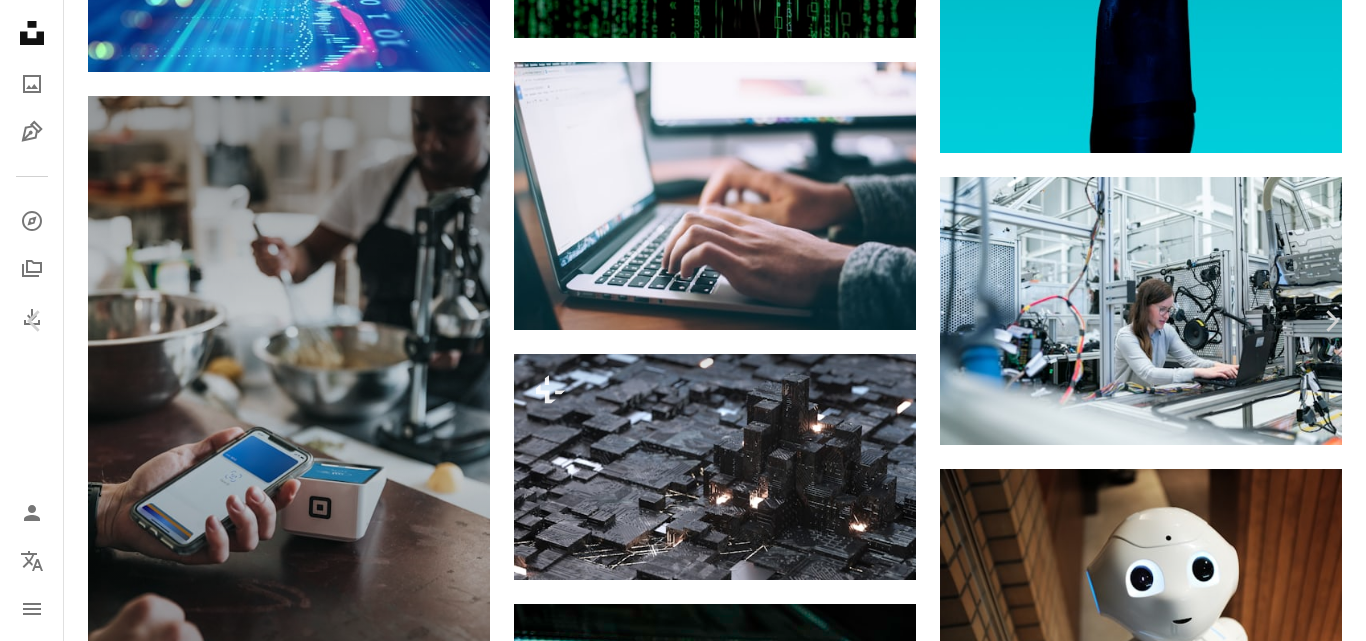 scroll, scrollTop: 100, scrollLeft: 0, axis: vertical 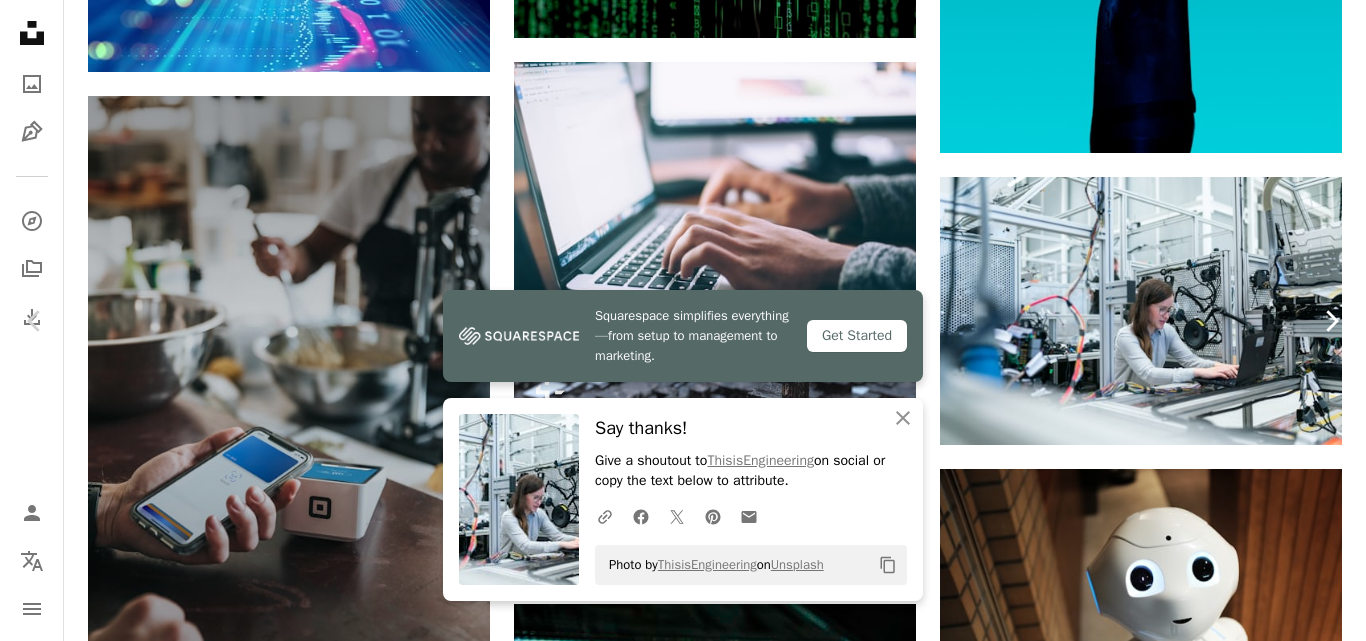 click on "Chevron right" 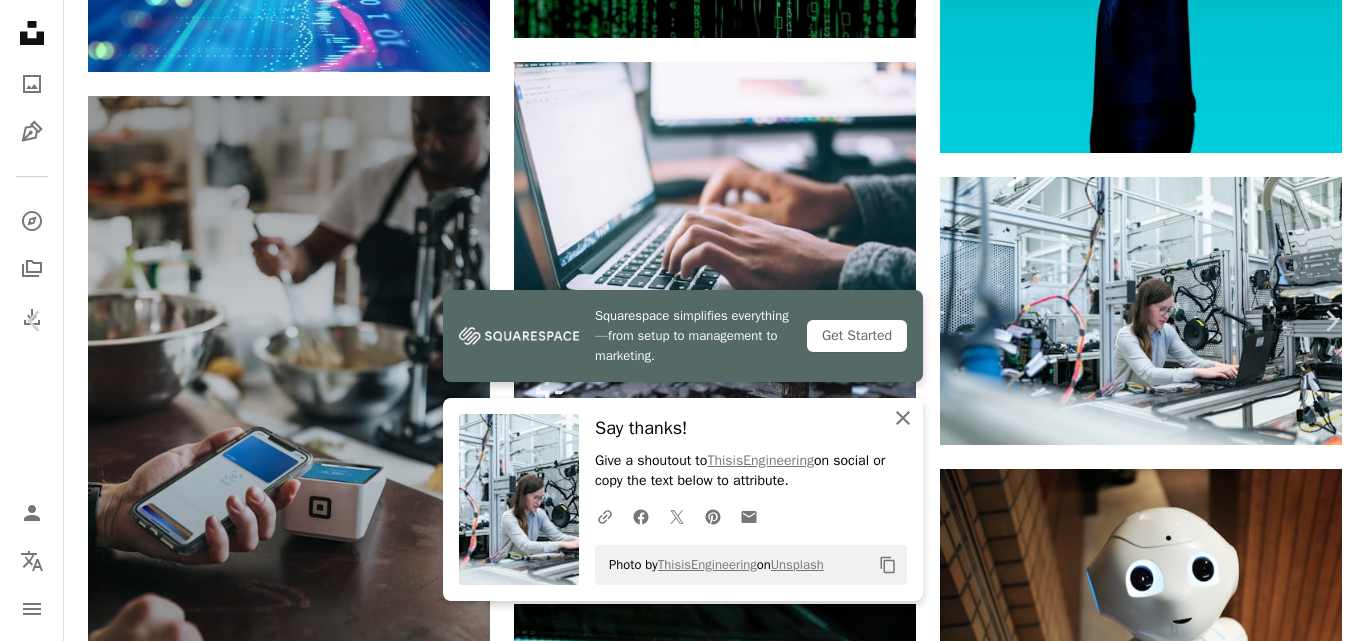scroll, scrollTop: 1700, scrollLeft: 0, axis: vertical 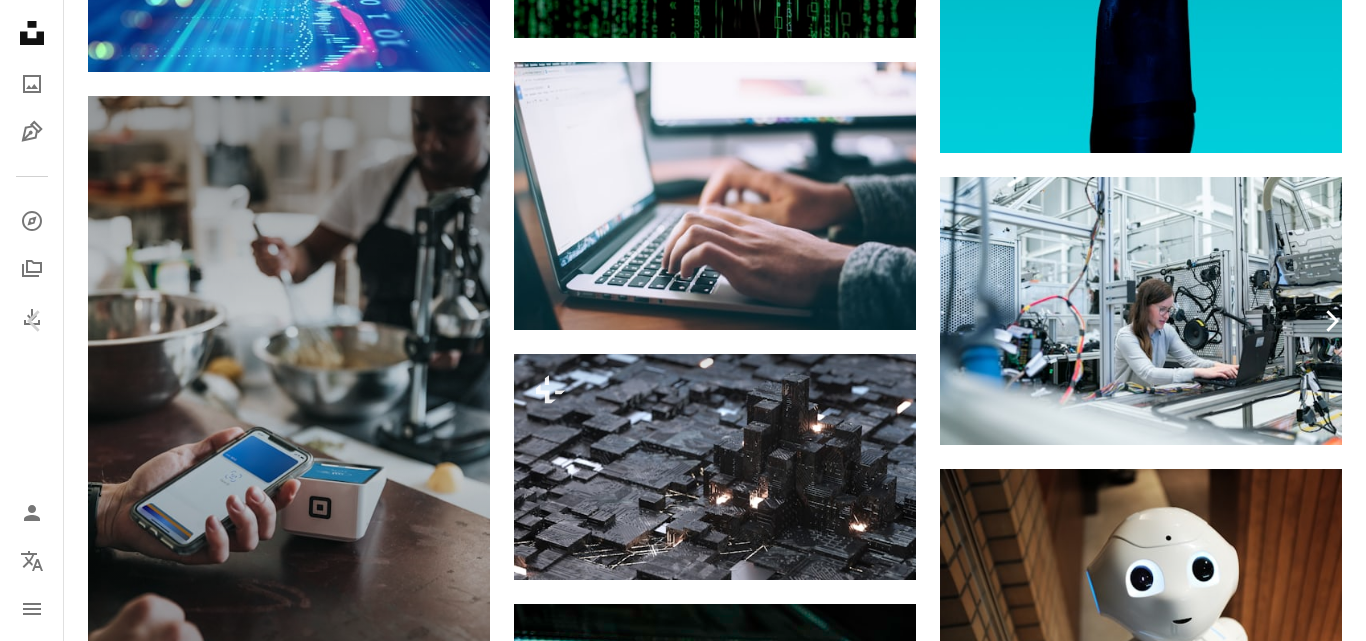 click on "Chevron right" 